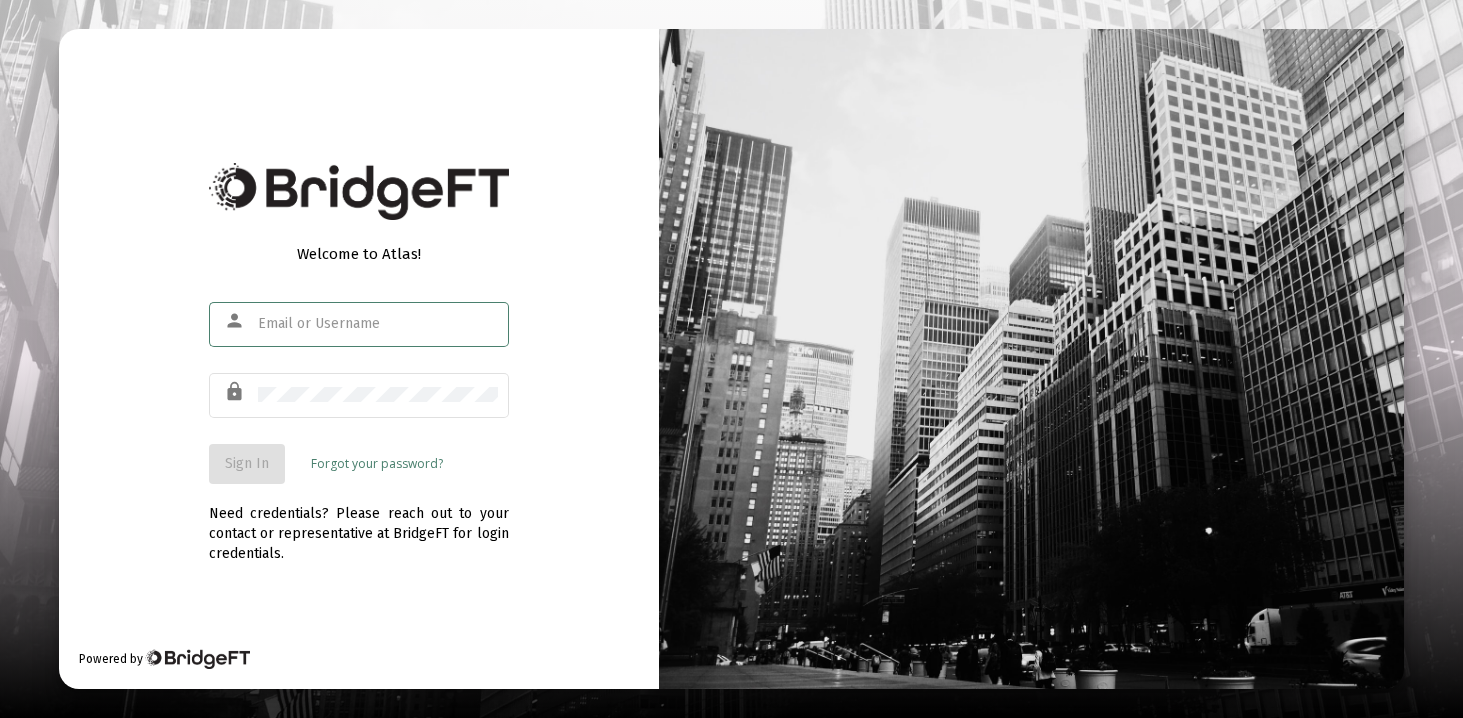 scroll, scrollTop: 0, scrollLeft: 0, axis: both 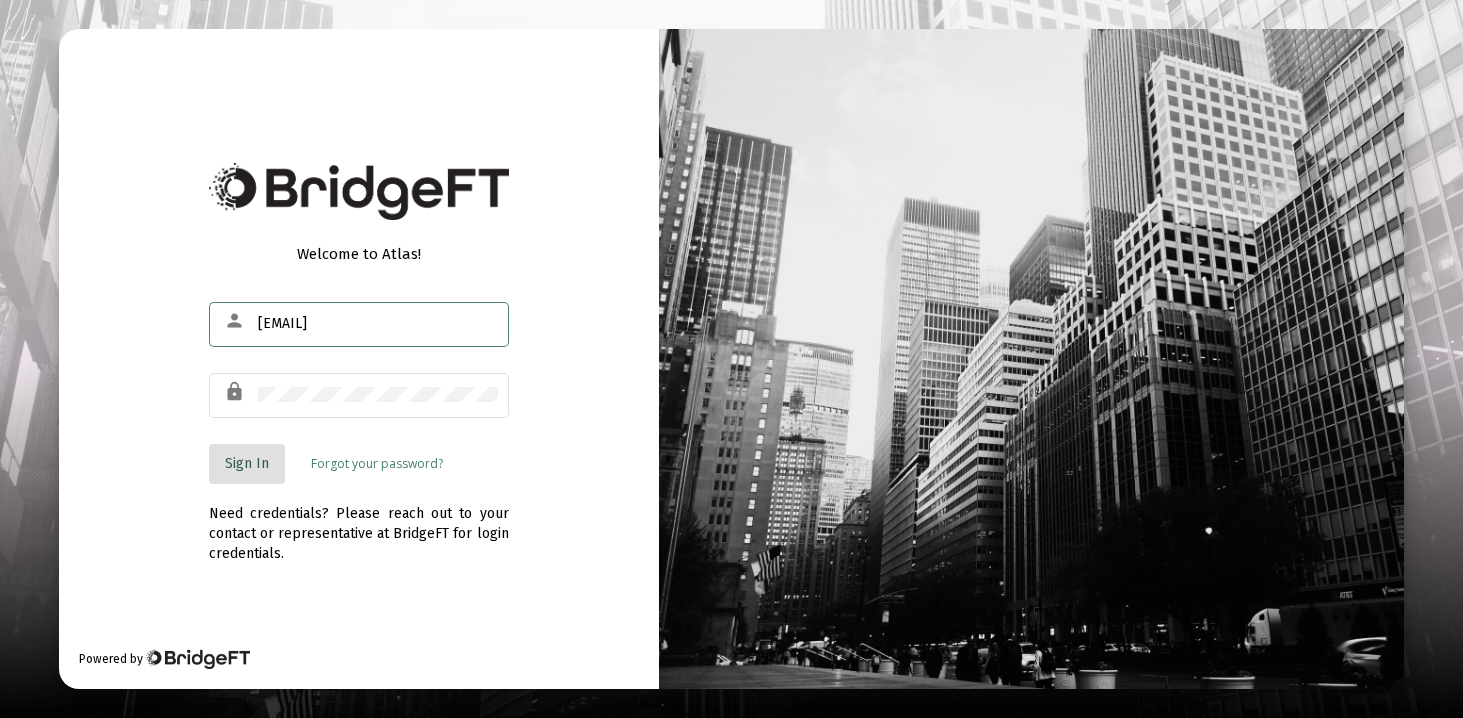 click on "Sign In" 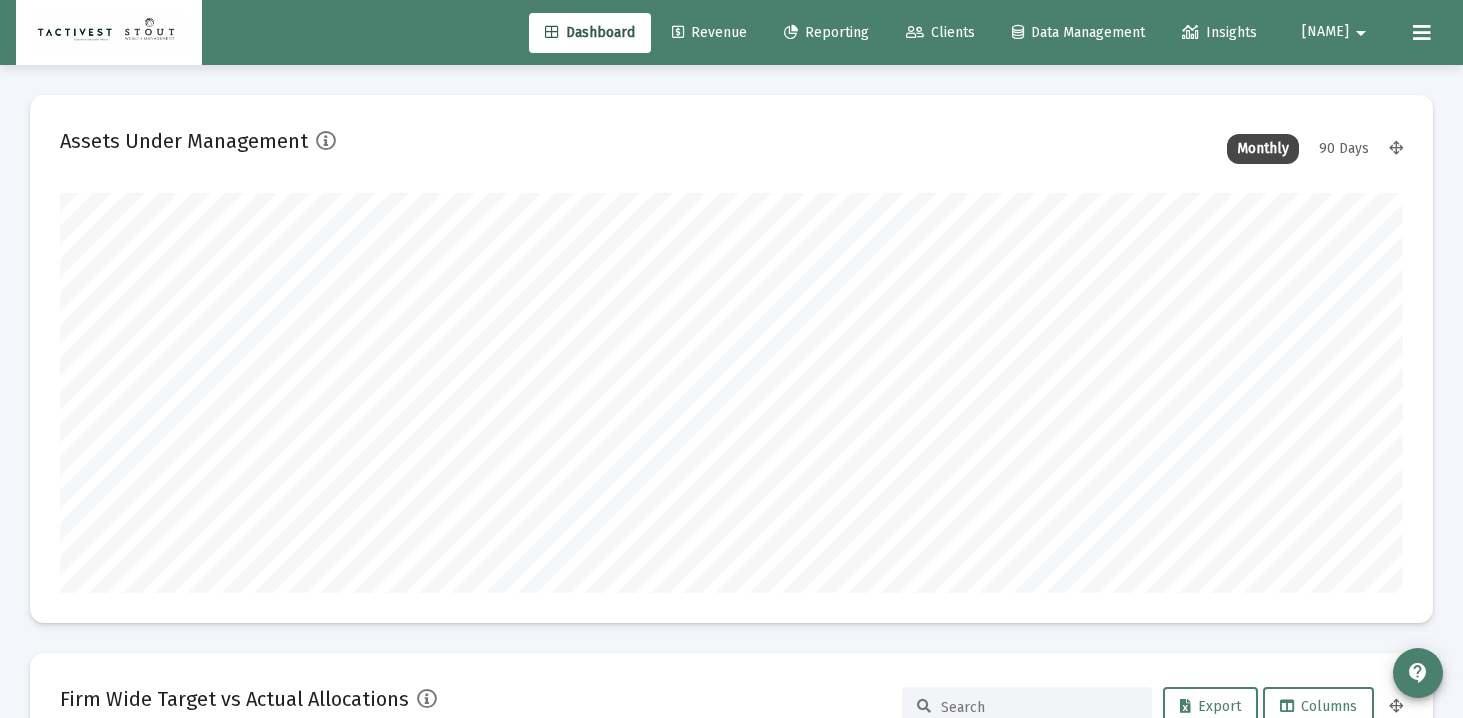 scroll, scrollTop: 999600, scrollLeft: 998657, axis: both 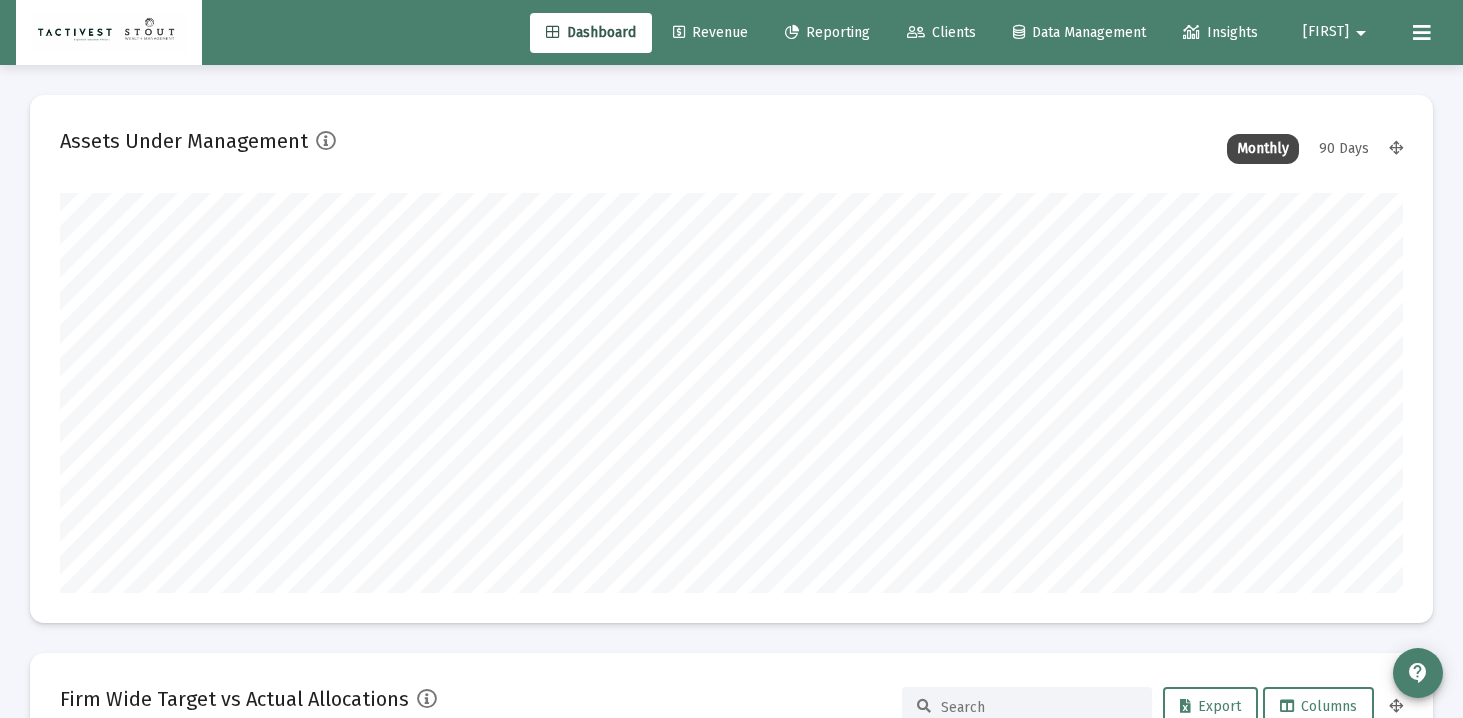 click on "Clients" 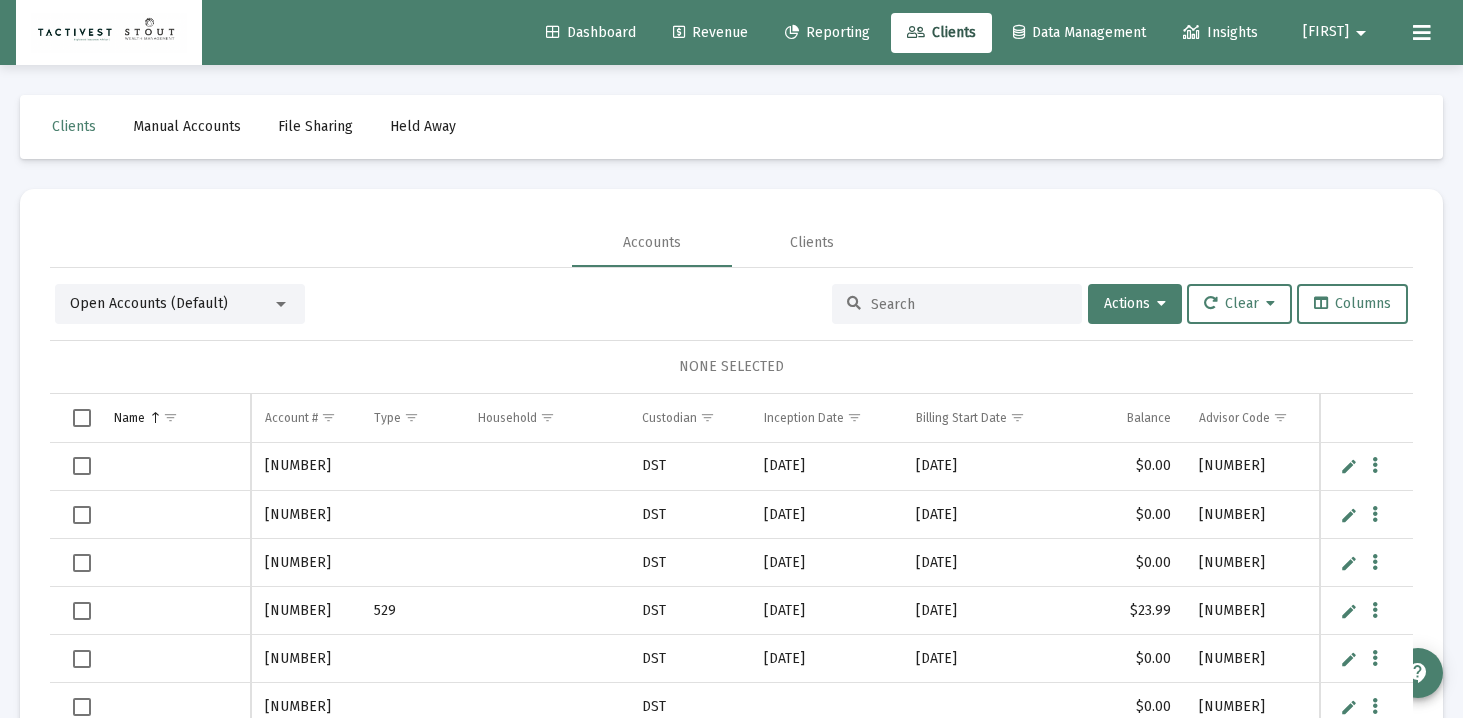 click at bounding box center [969, 304] 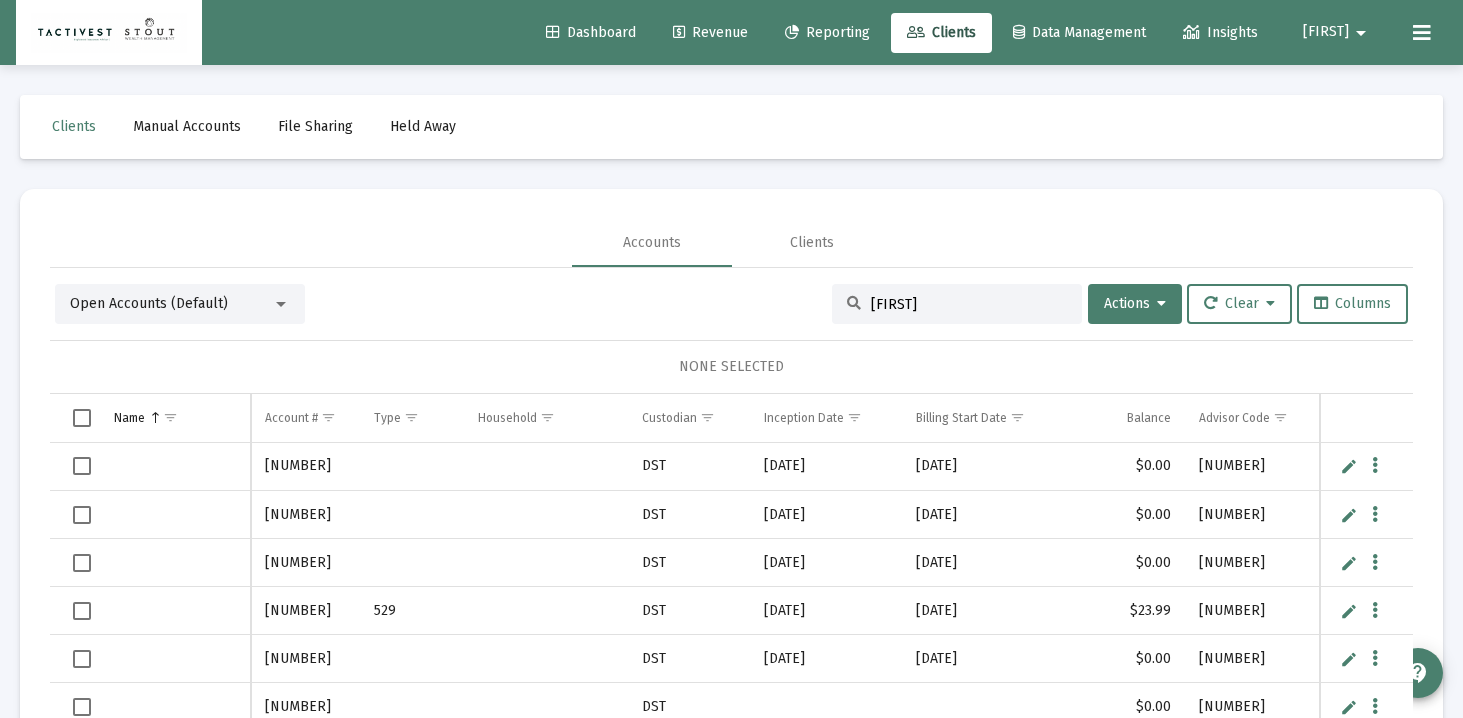 type on "[FIRST]" 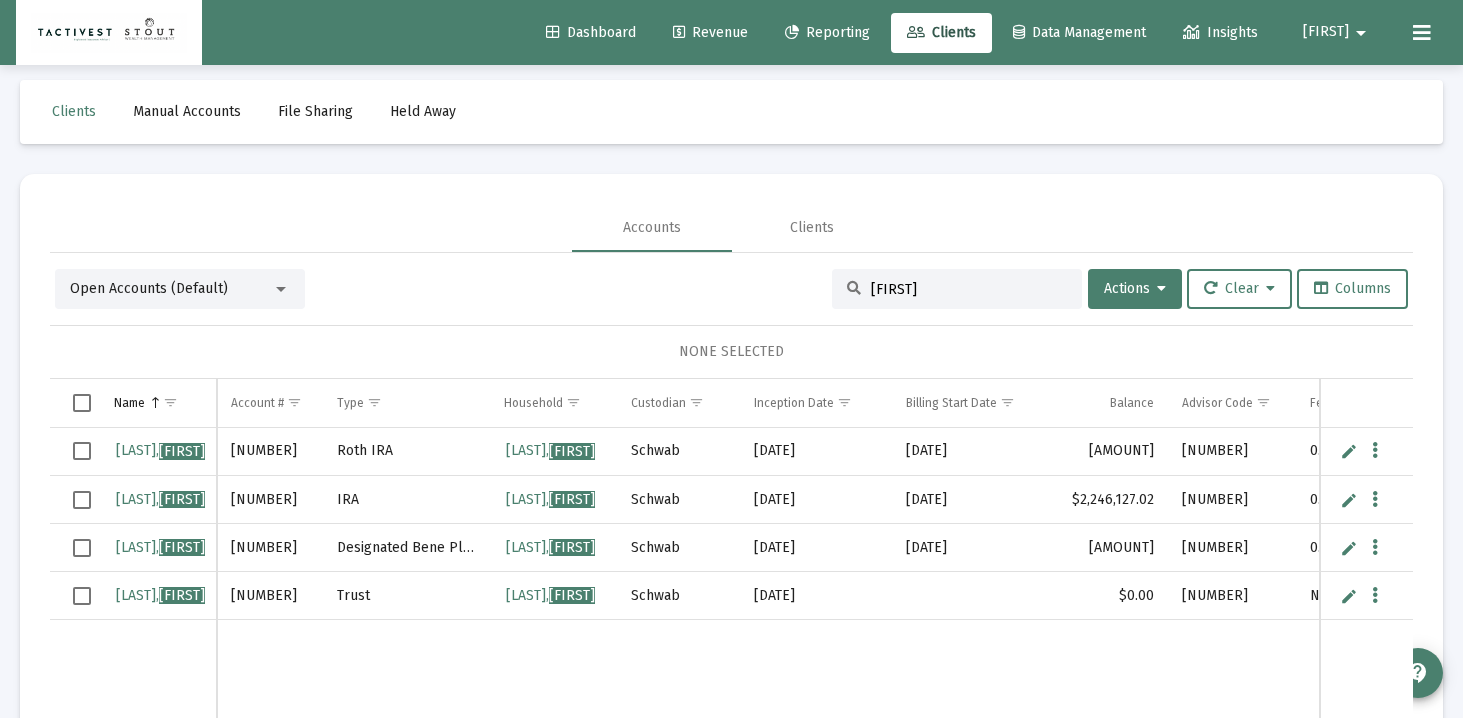 scroll, scrollTop: 16, scrollLeft: 0, axis: vertical 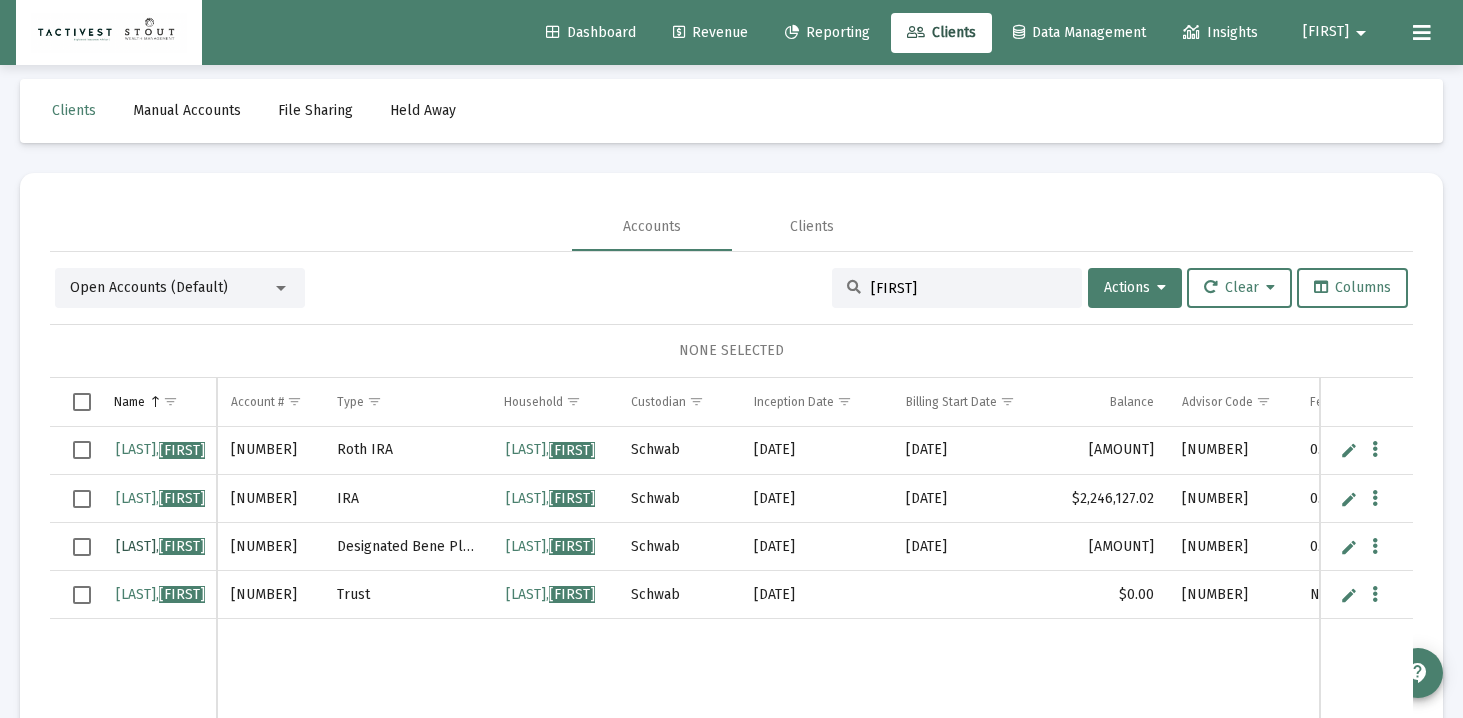 click on "[LAST], [FIRST]" at bounding box center (160, 546) 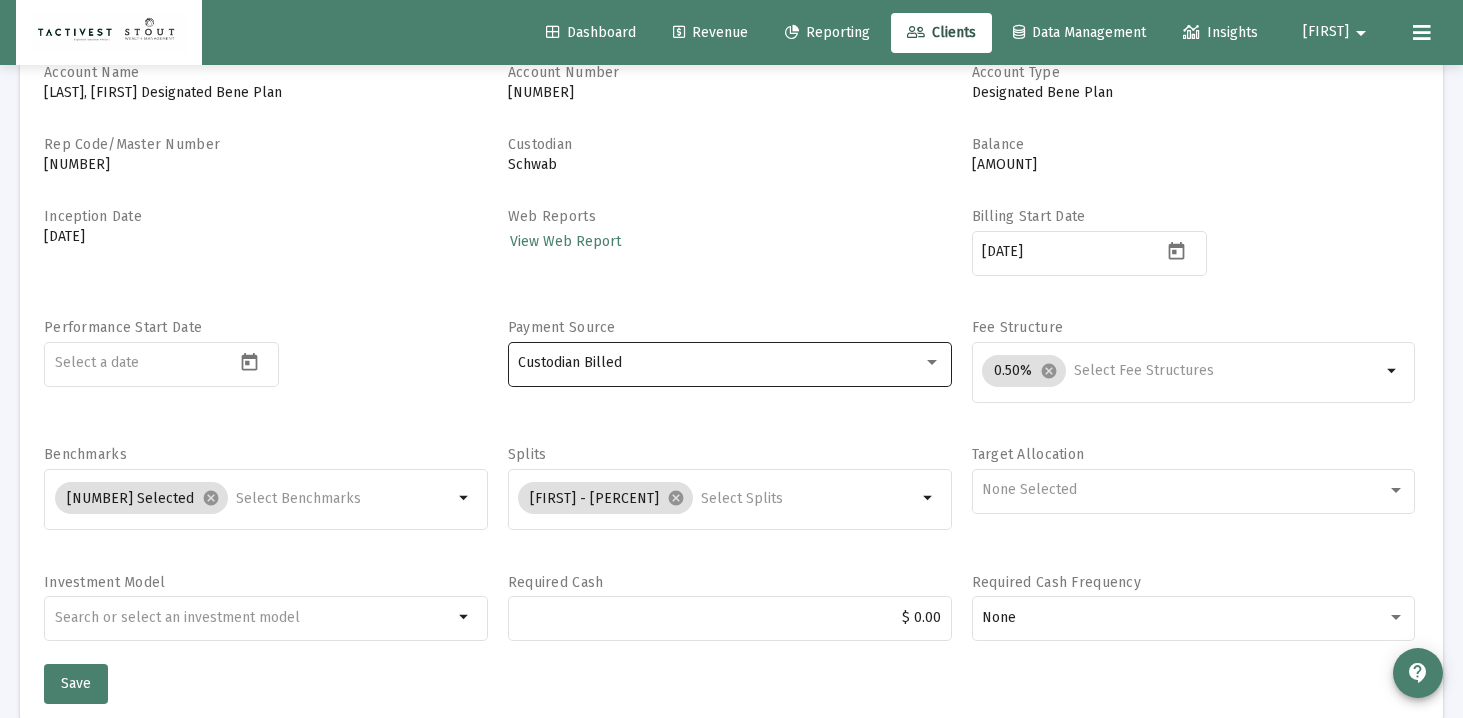 click on "Custodian Billed" at bounding box center (720, 363) 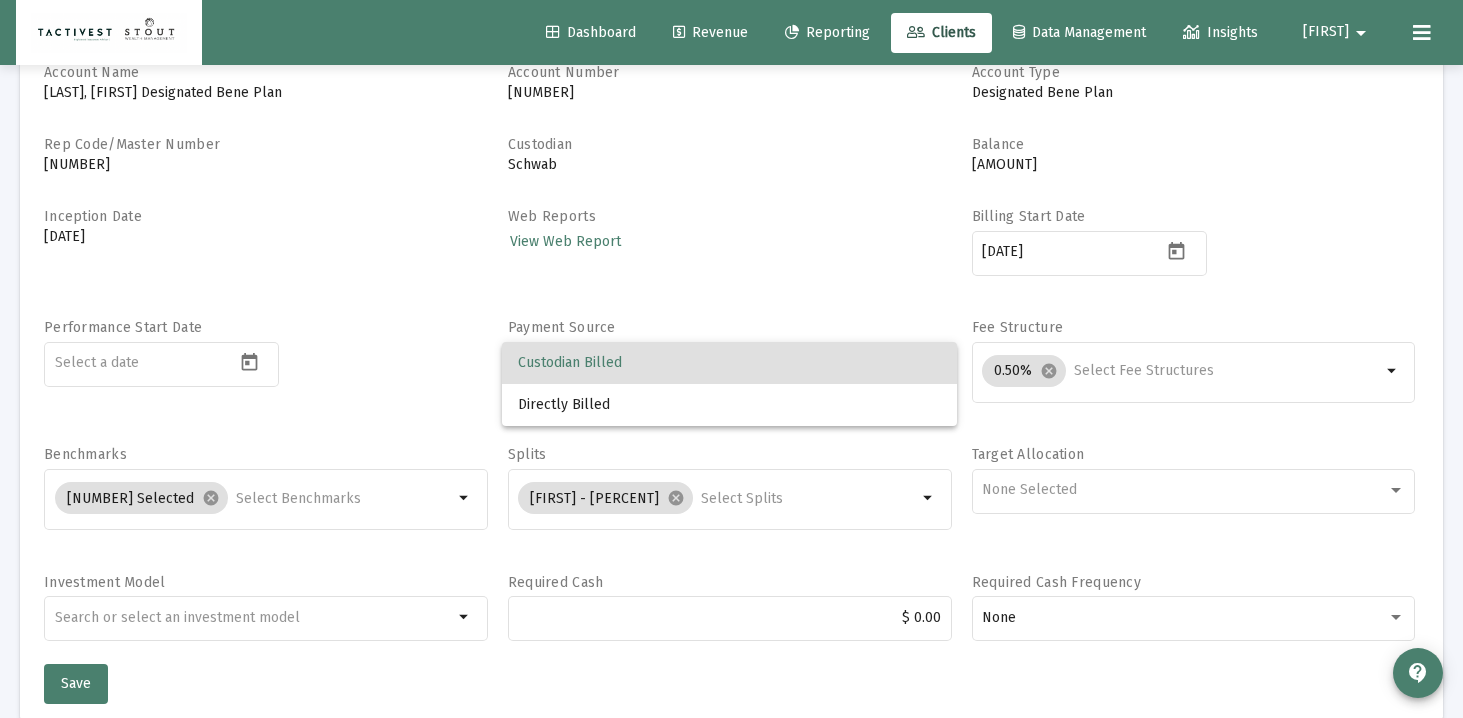 click at bounding box center [731, 359] 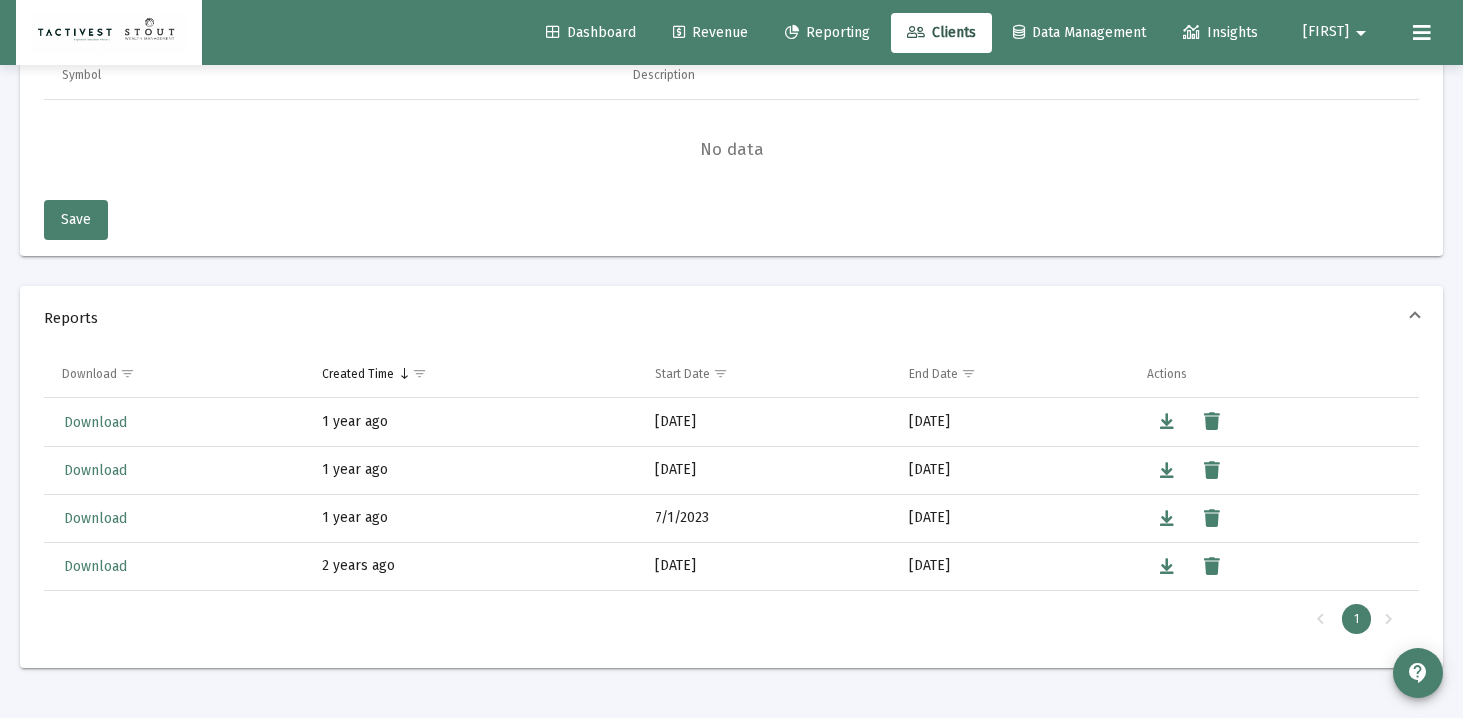 click on "Clients" 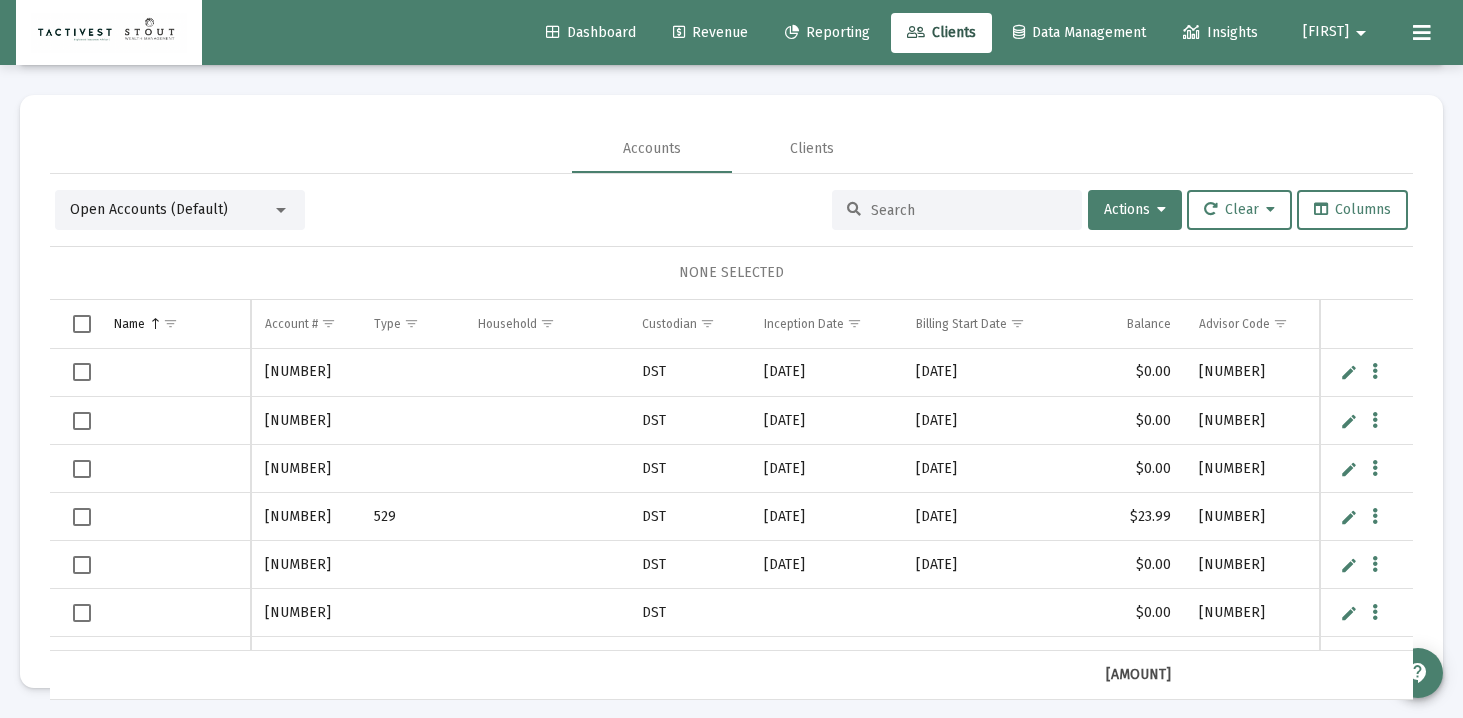click on "Open Accounts (Default)" at bounding box center [171, 210] 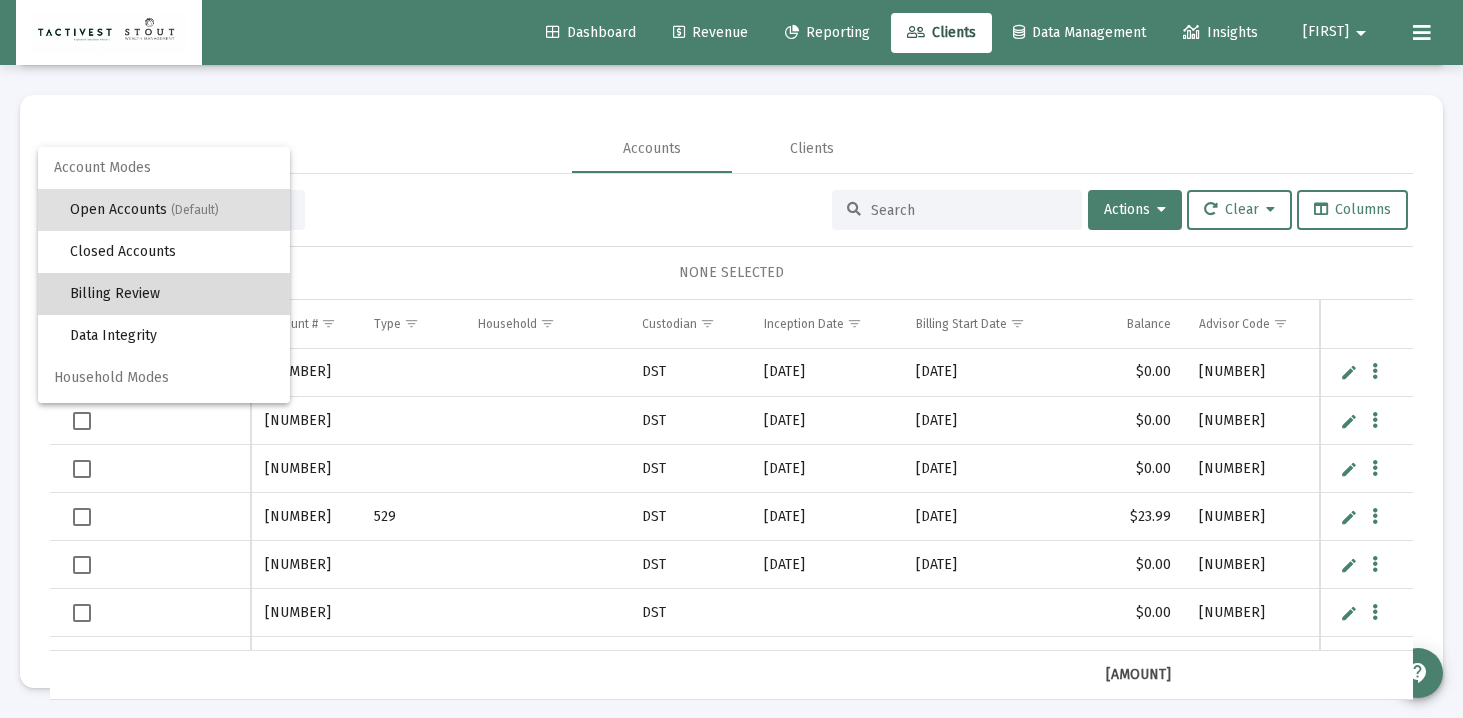 click on "Billing Review" at bounding box center [172, 294] 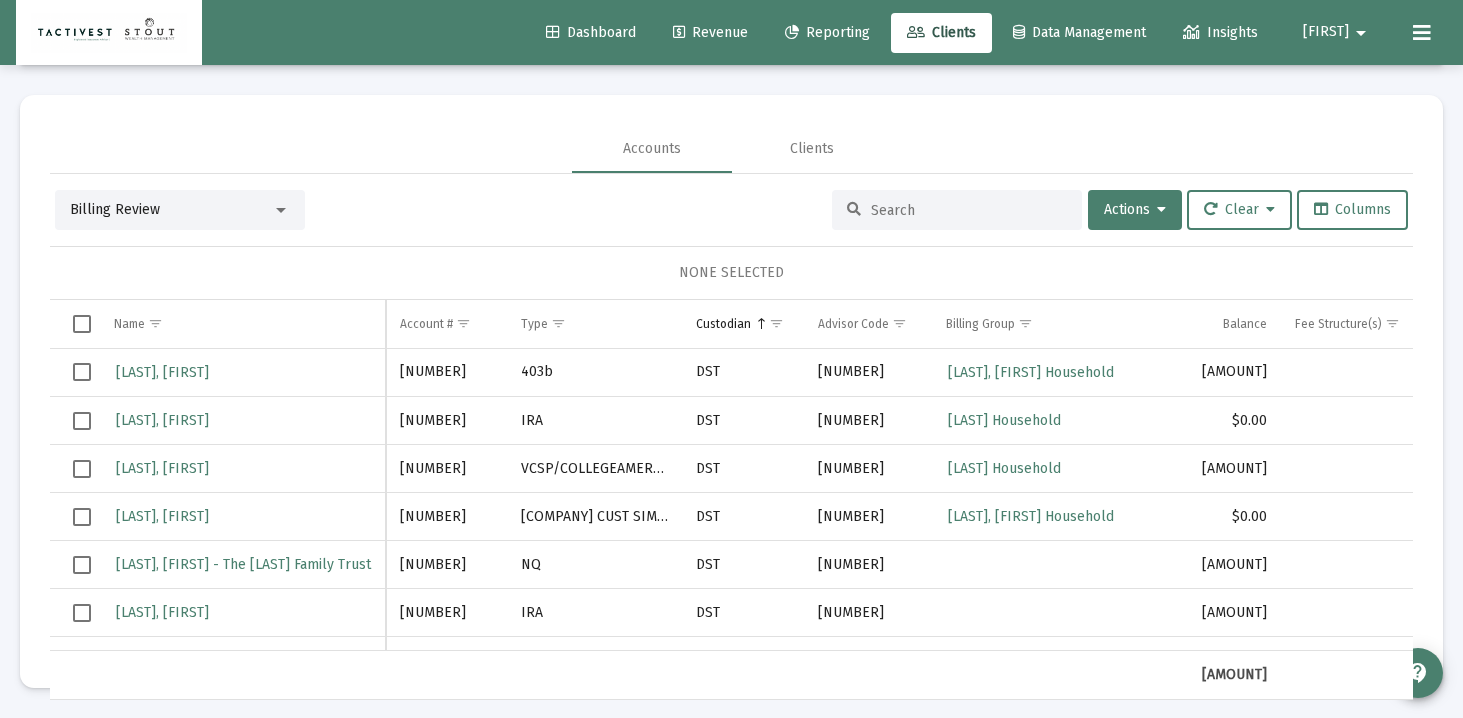 click at bounding box center (969, 210) 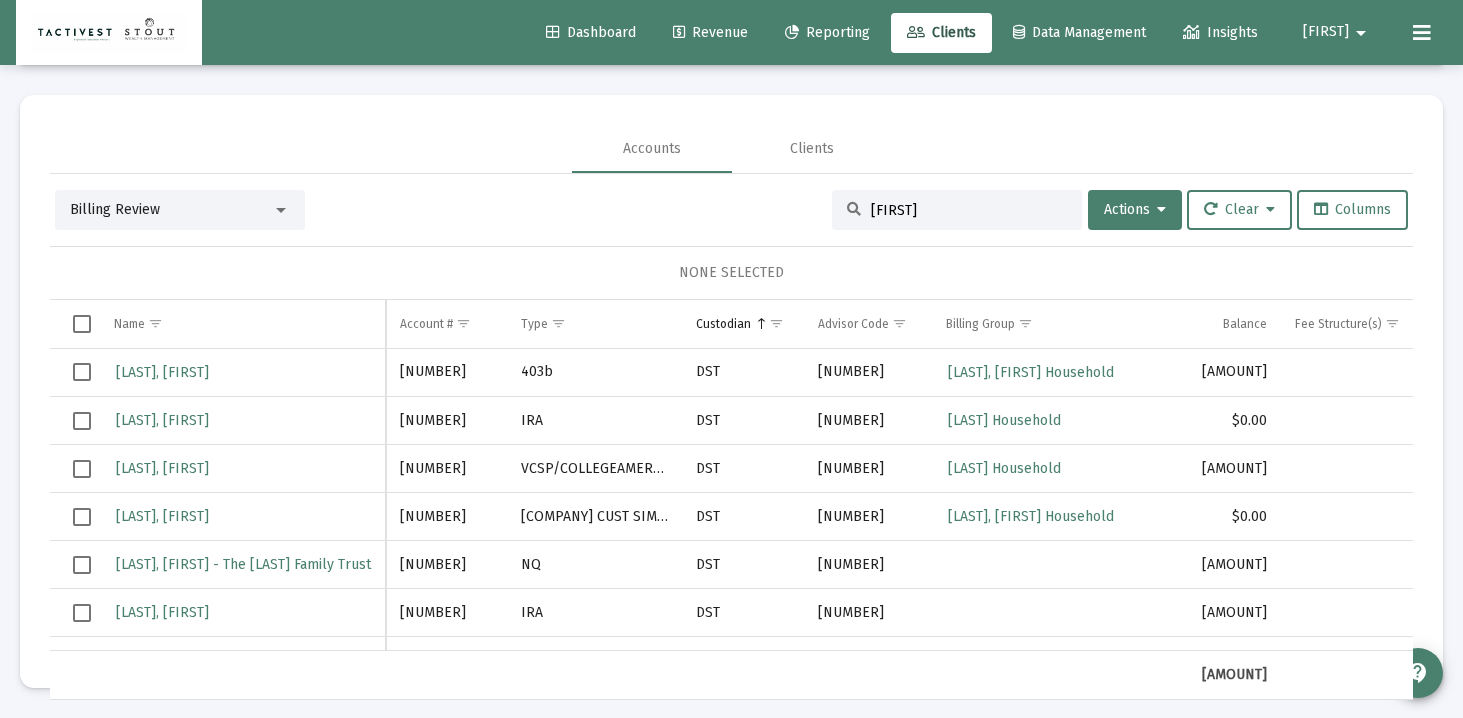 type on "[FIRST]" 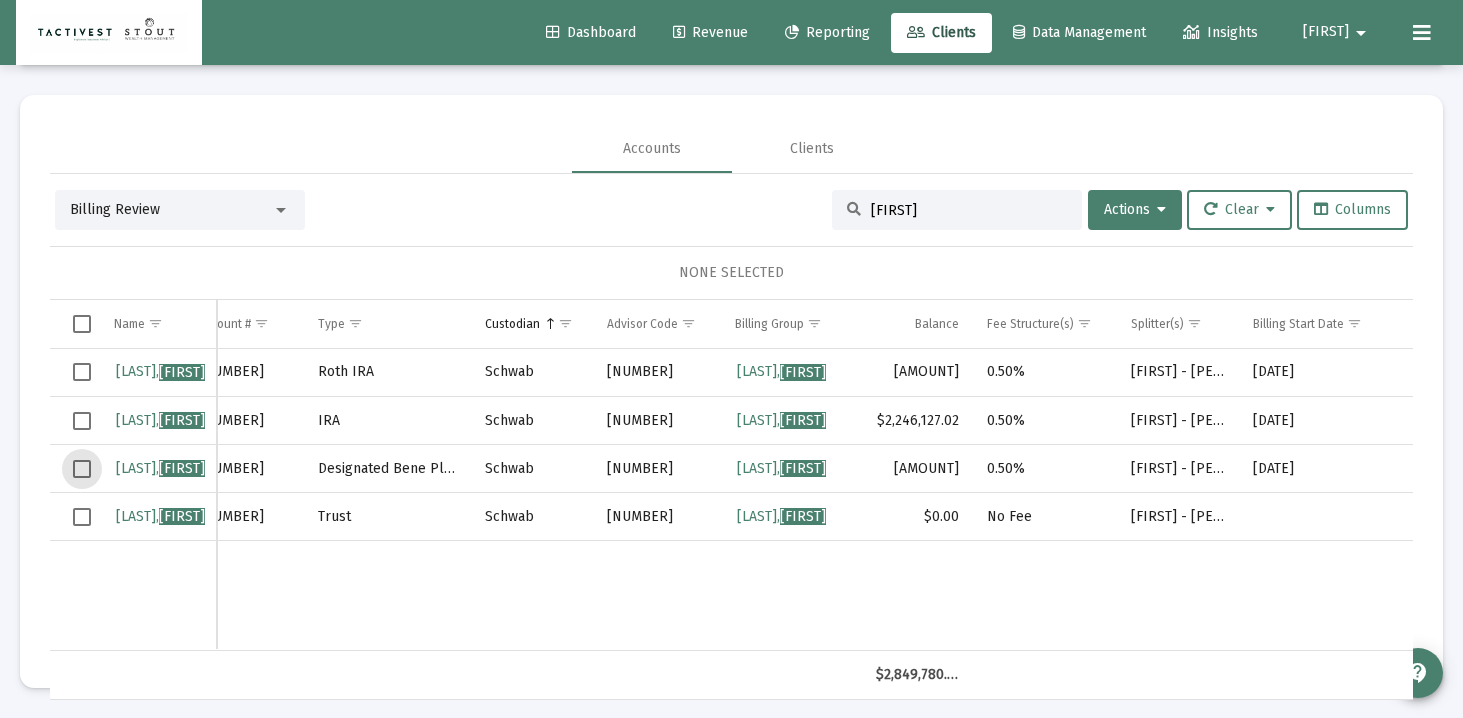 click at bounding box center (82, 469) 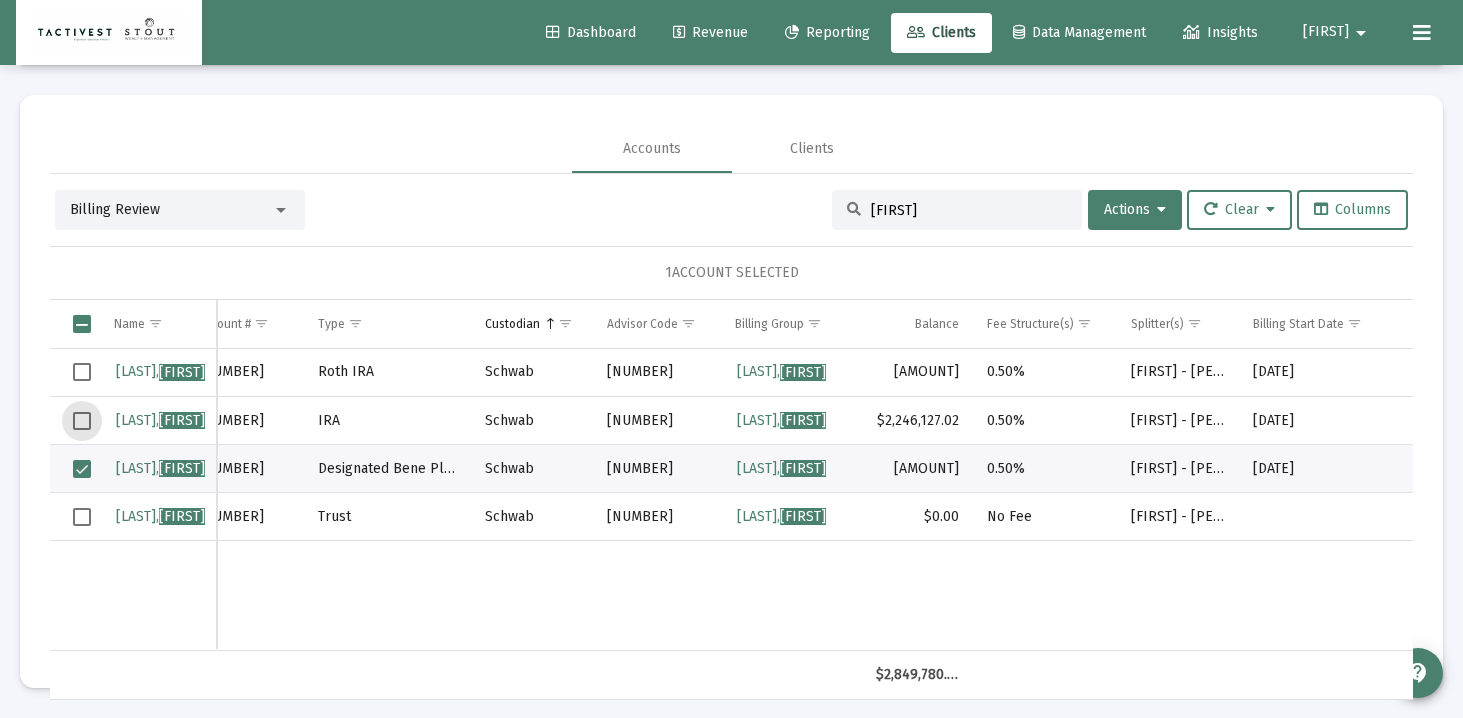 click at bounding box center (82, 421) 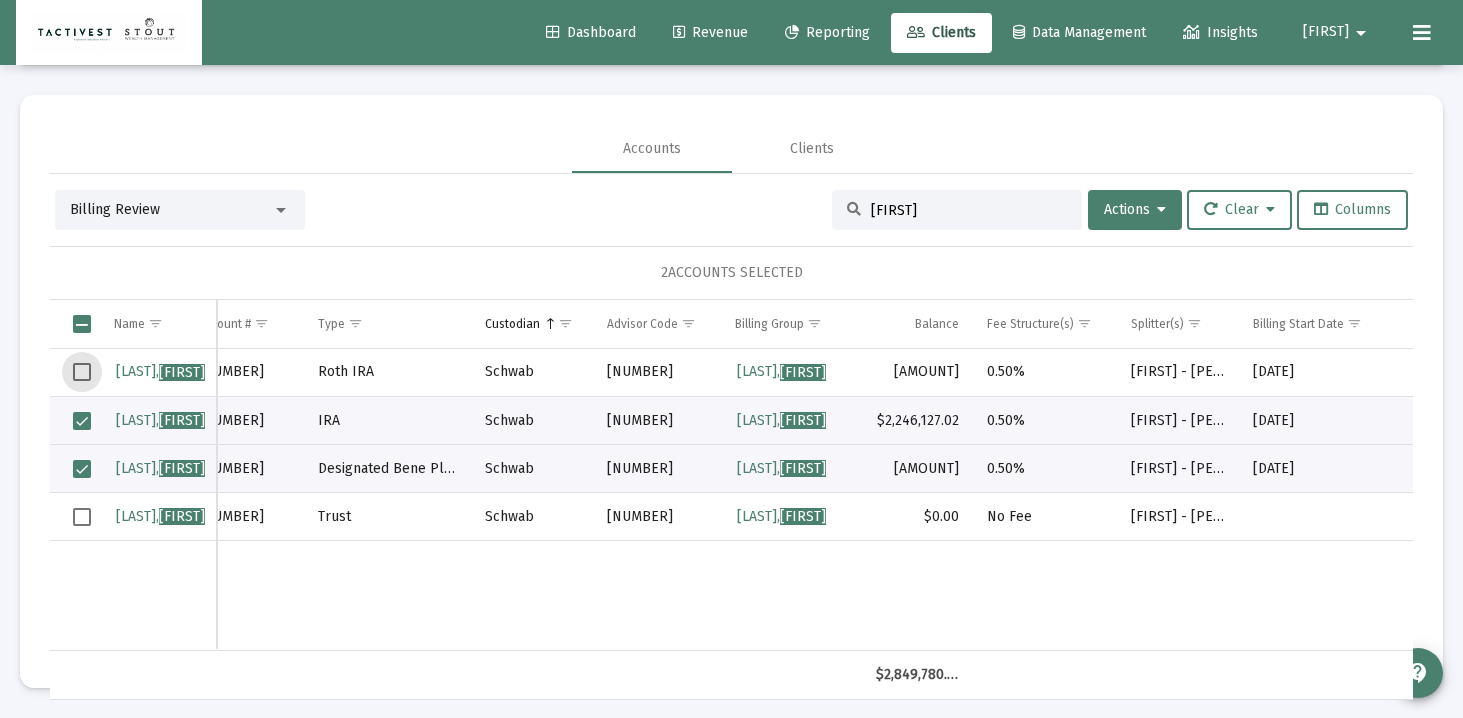 click at bounding box center (82, 372) 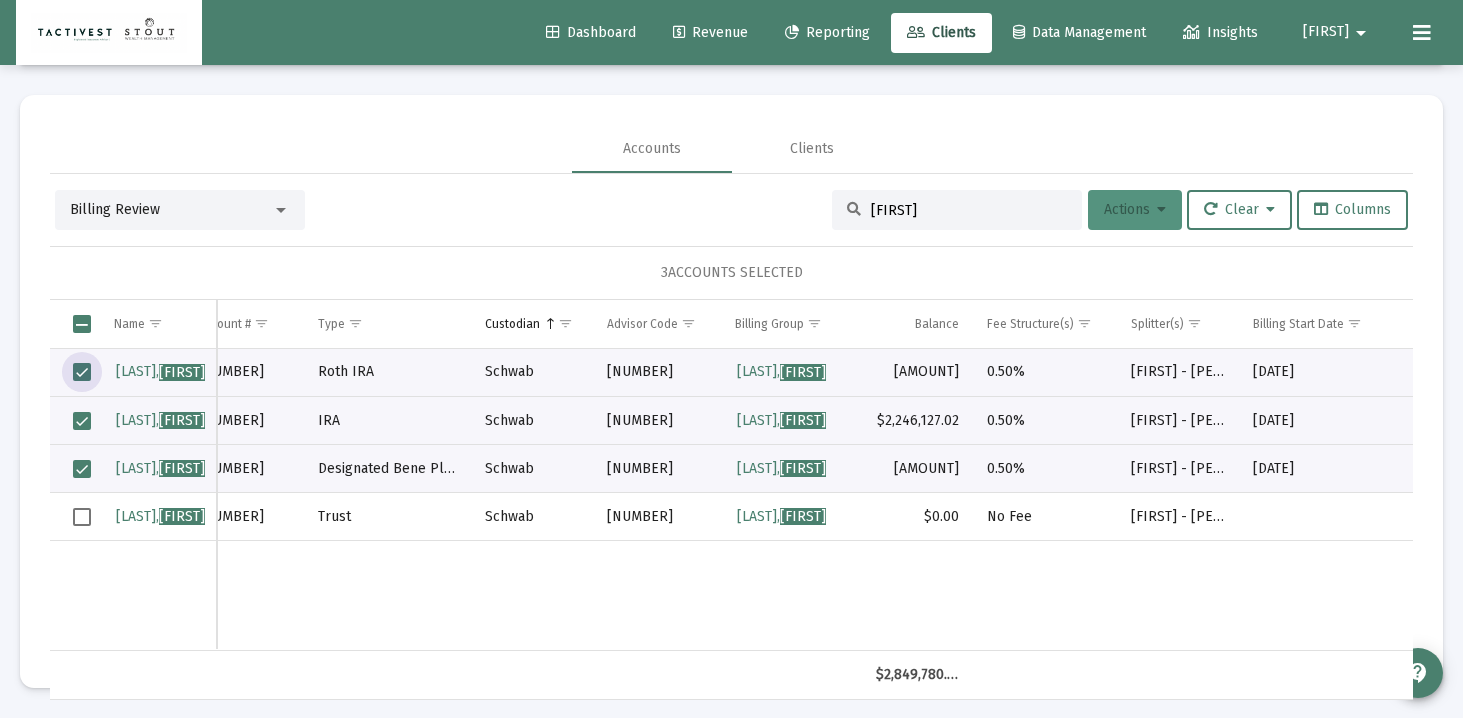 click on "Actions" at bounding box center [1135, 210] 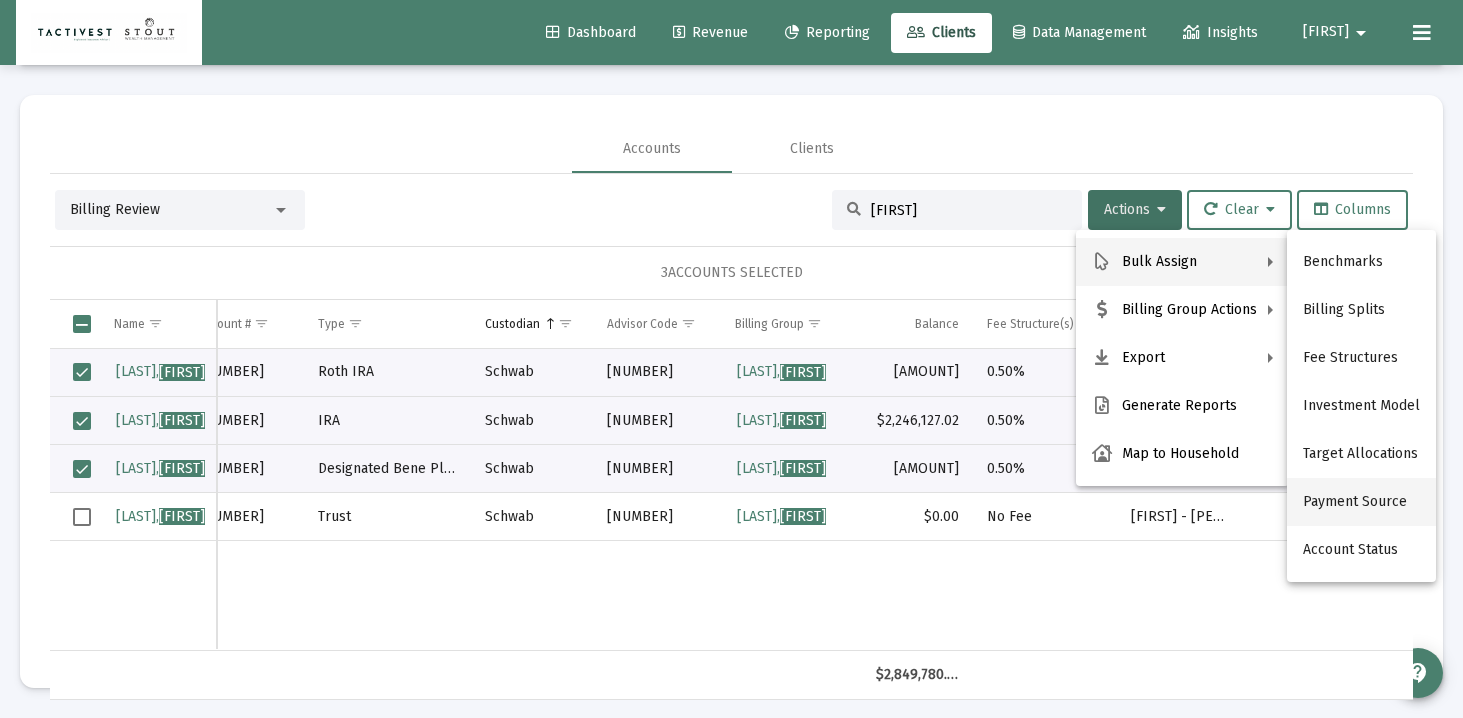 click on "Payment Source" at bounding box center [1361, 502] 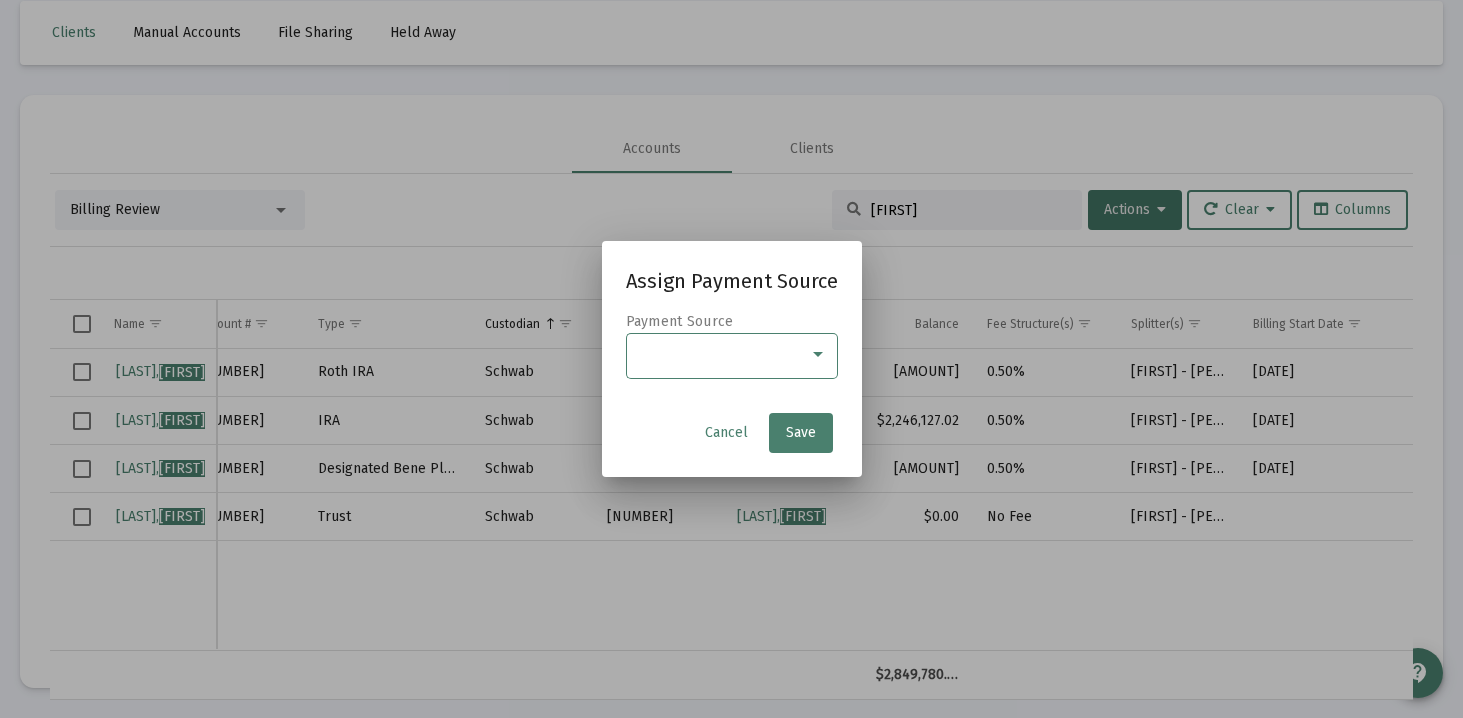click at bounding box center [722, 355] 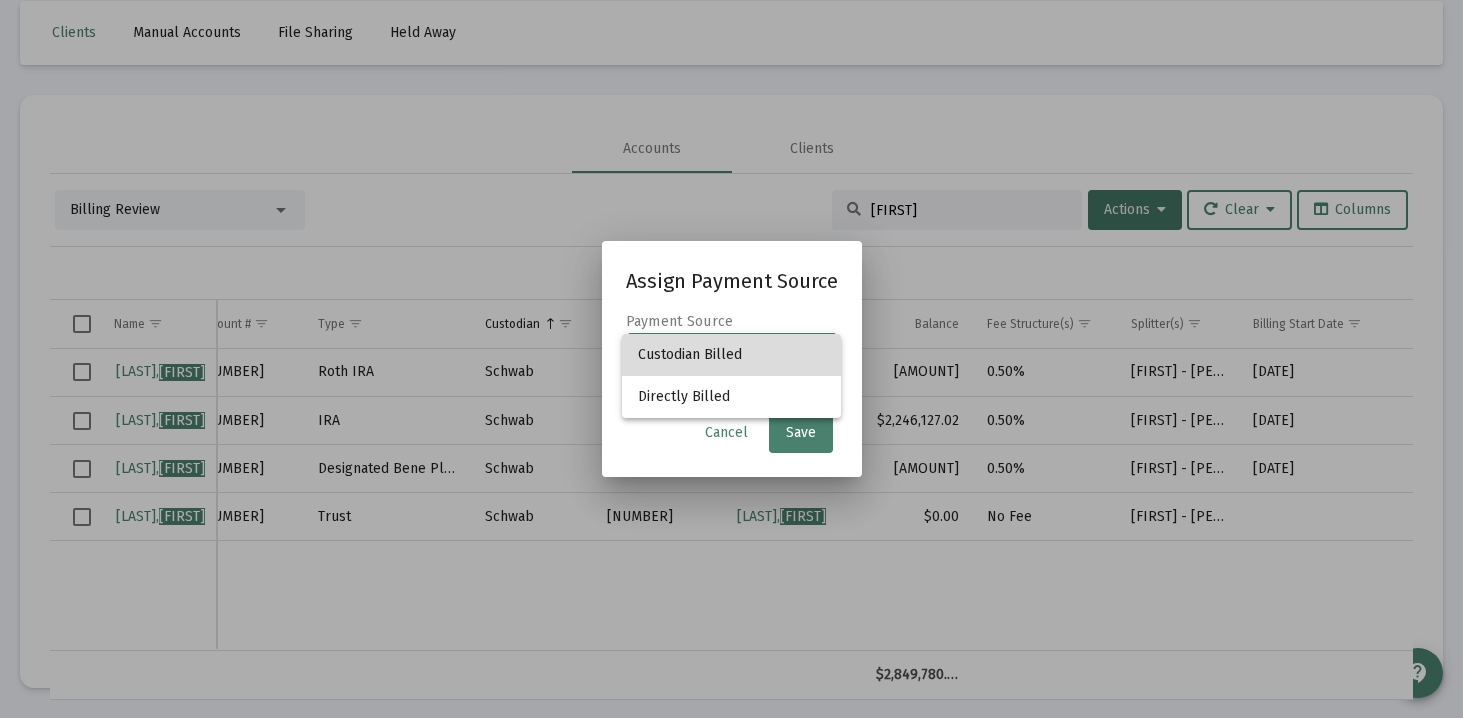 click on "Custodian Billed" at bounding box center [731, 355] 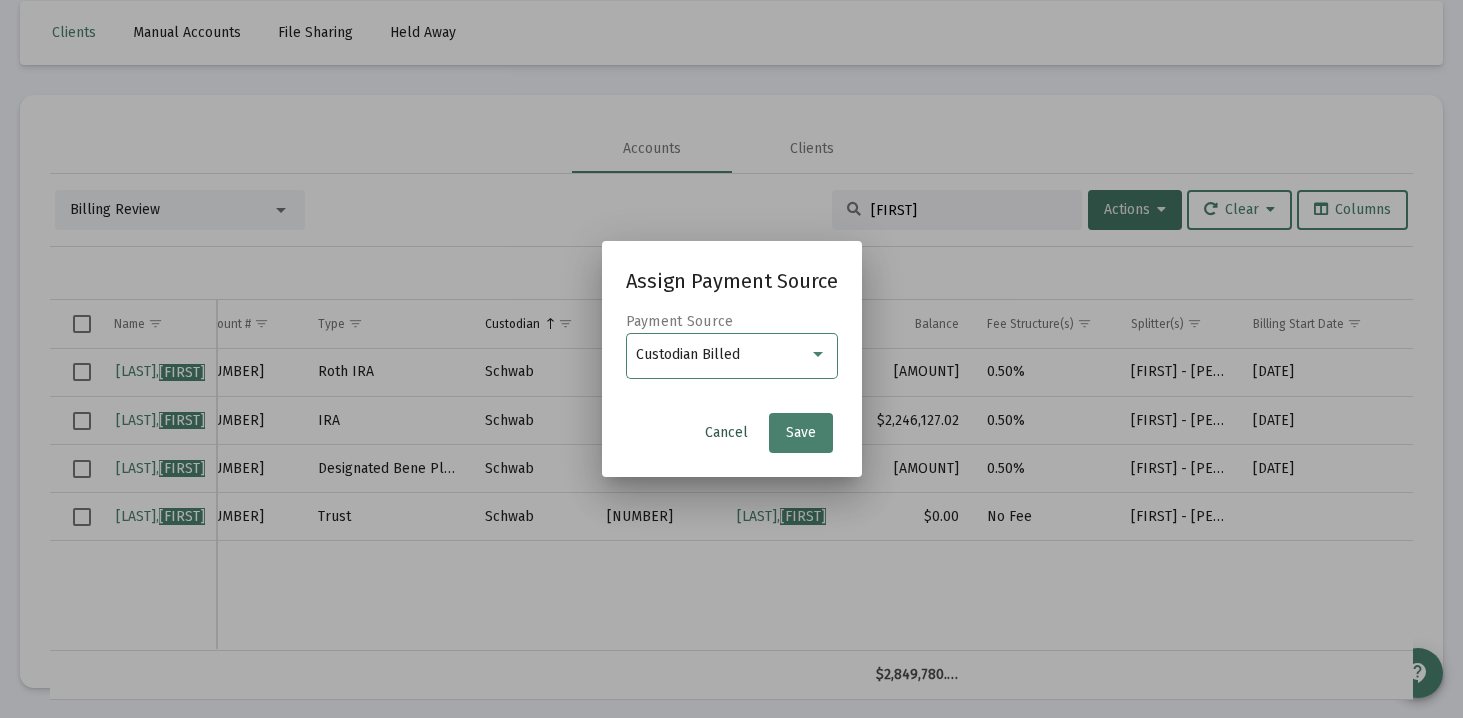 click on "Cancel" at bounding box center (726, 432) 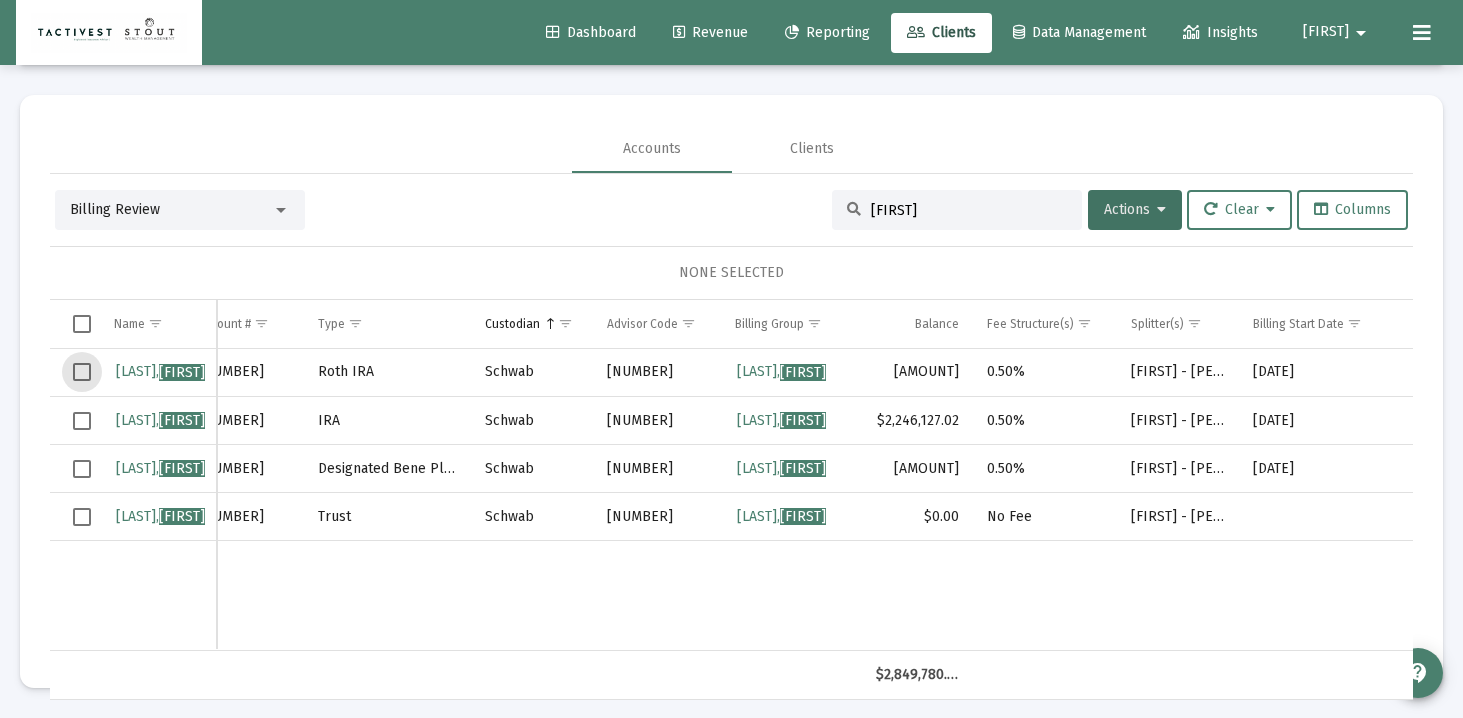 click at bounding box center [82, 372] 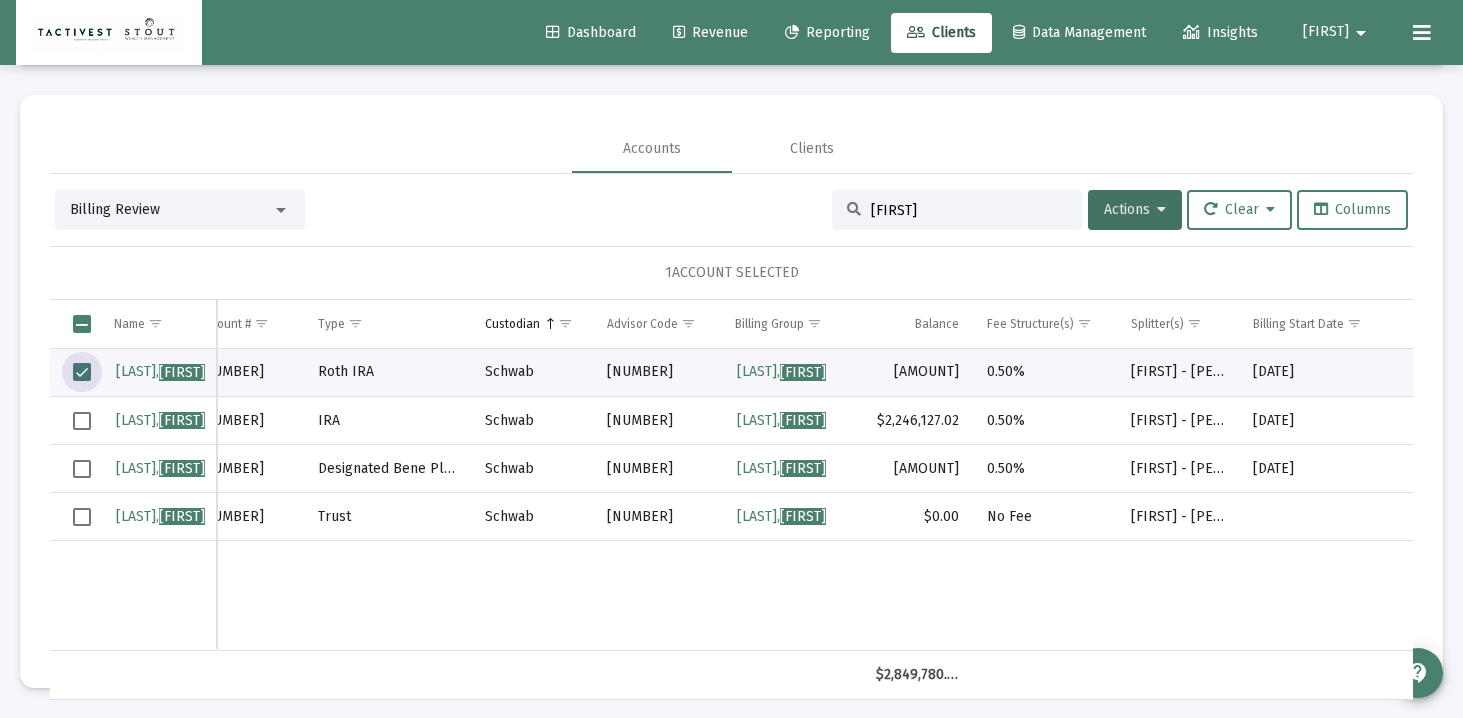 click at bounding box center (82, 421) 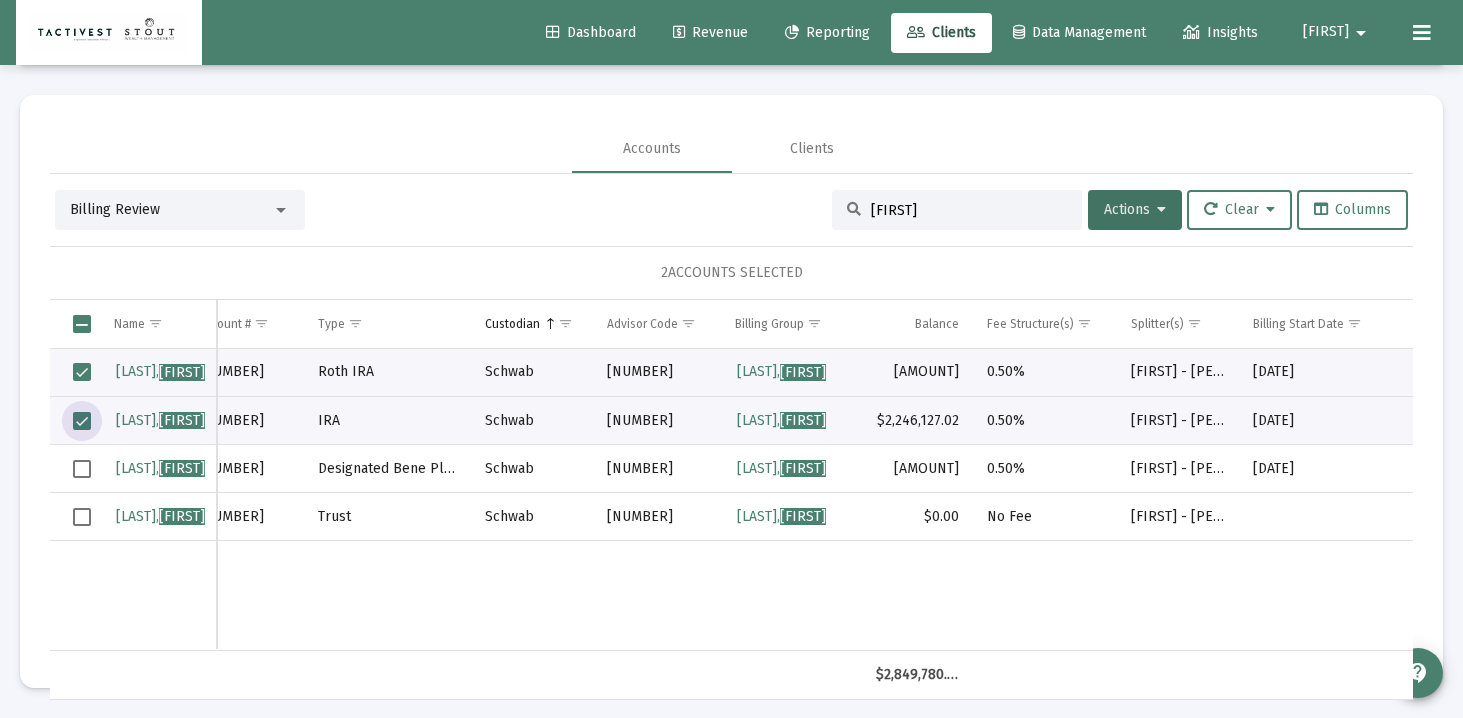 click at bounding box center [82, 469] 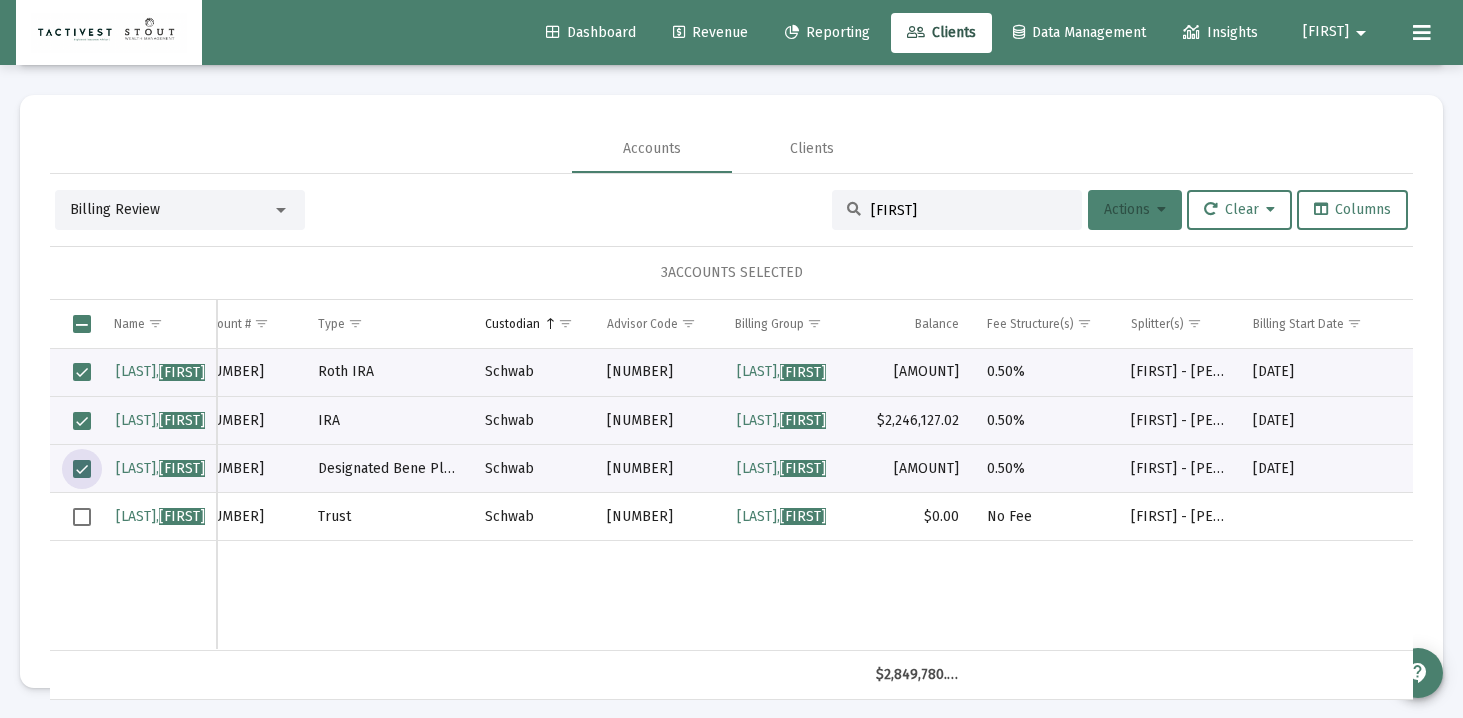 click on "Actions" at bounding box center [1135, 210] 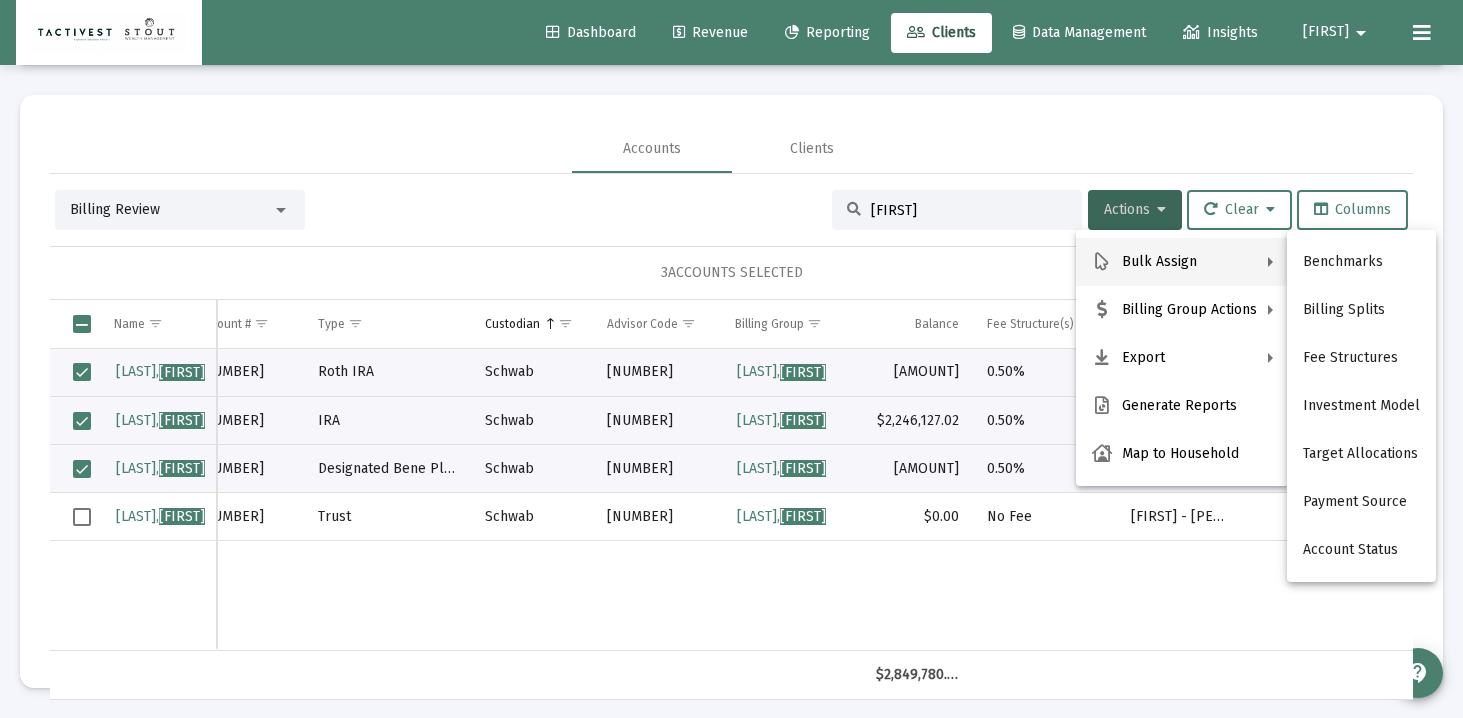 click at bounding box center (731, 359) 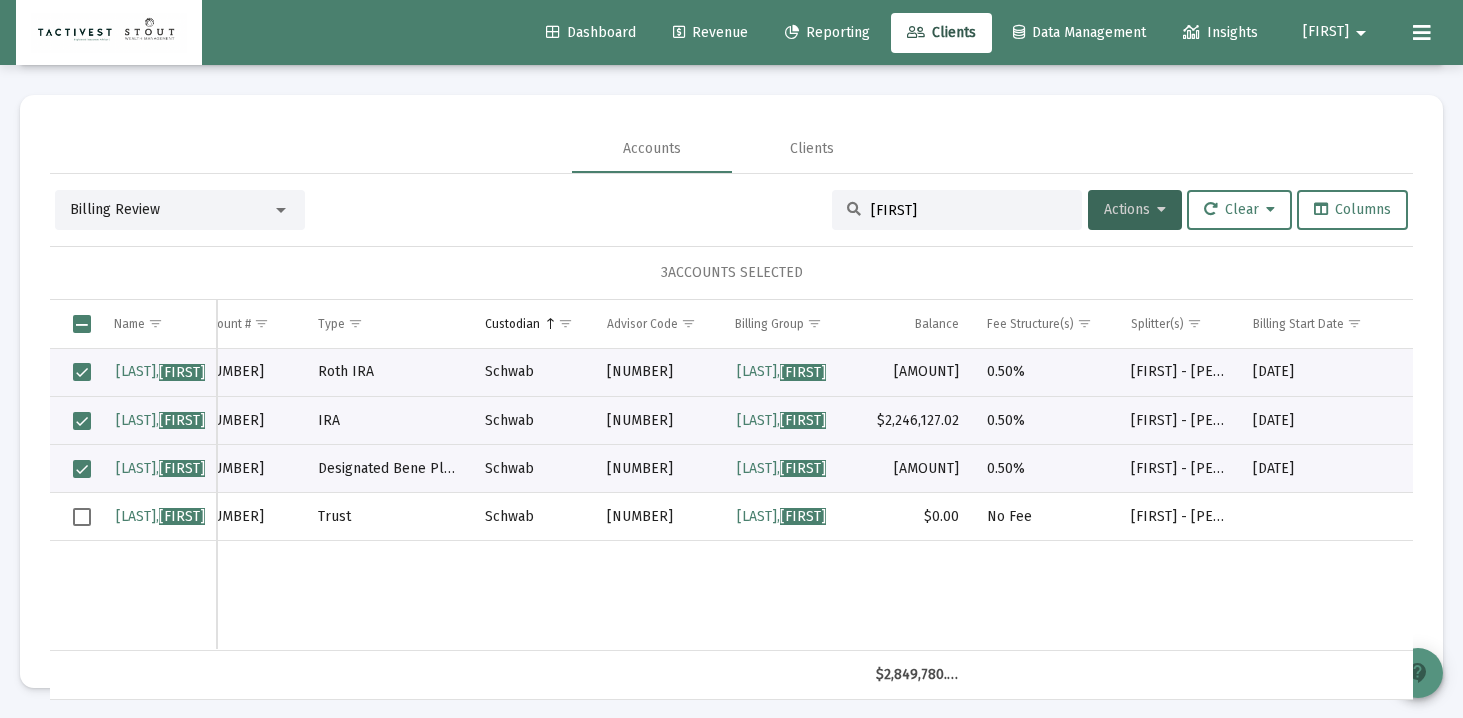 click on "contact_support" 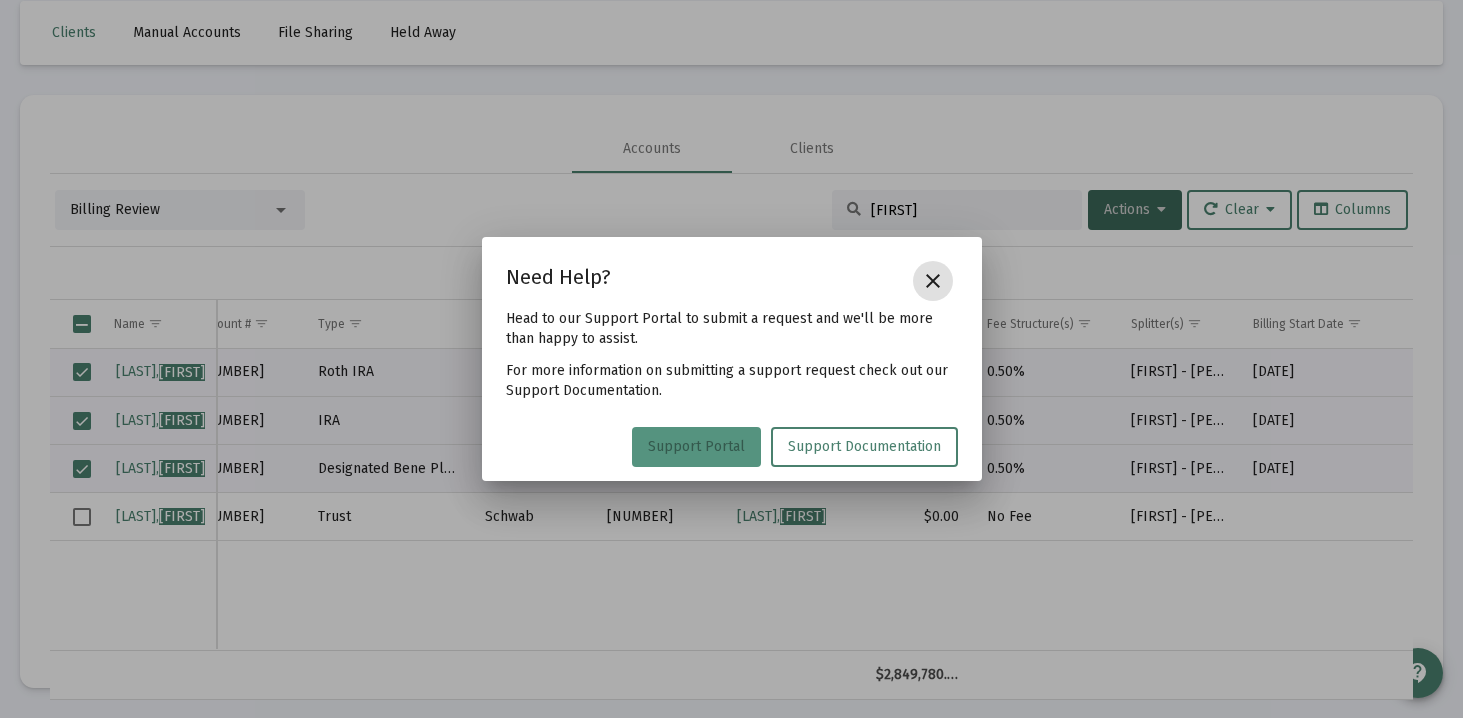 click on "Support Portal" at bounding box center (696, 446) 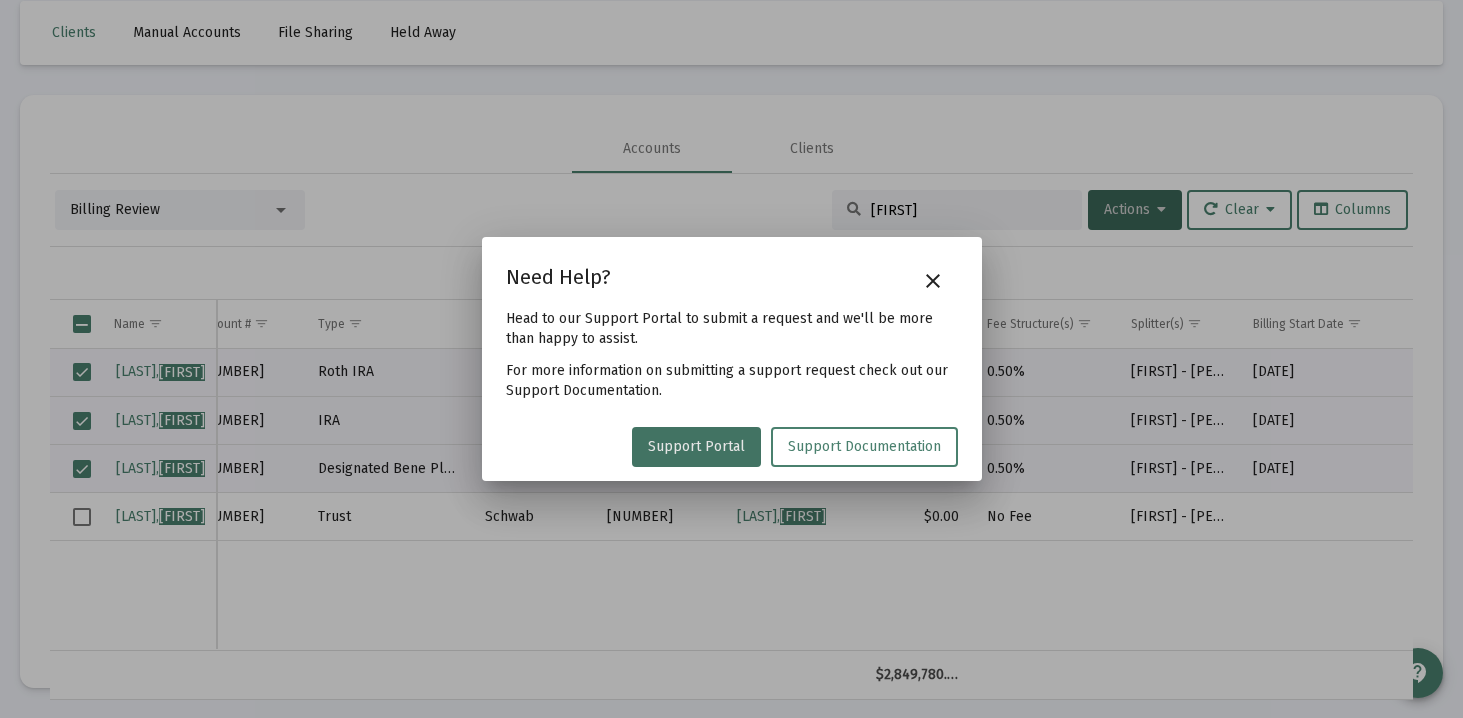click on "close" at bounding box center (933, 281) 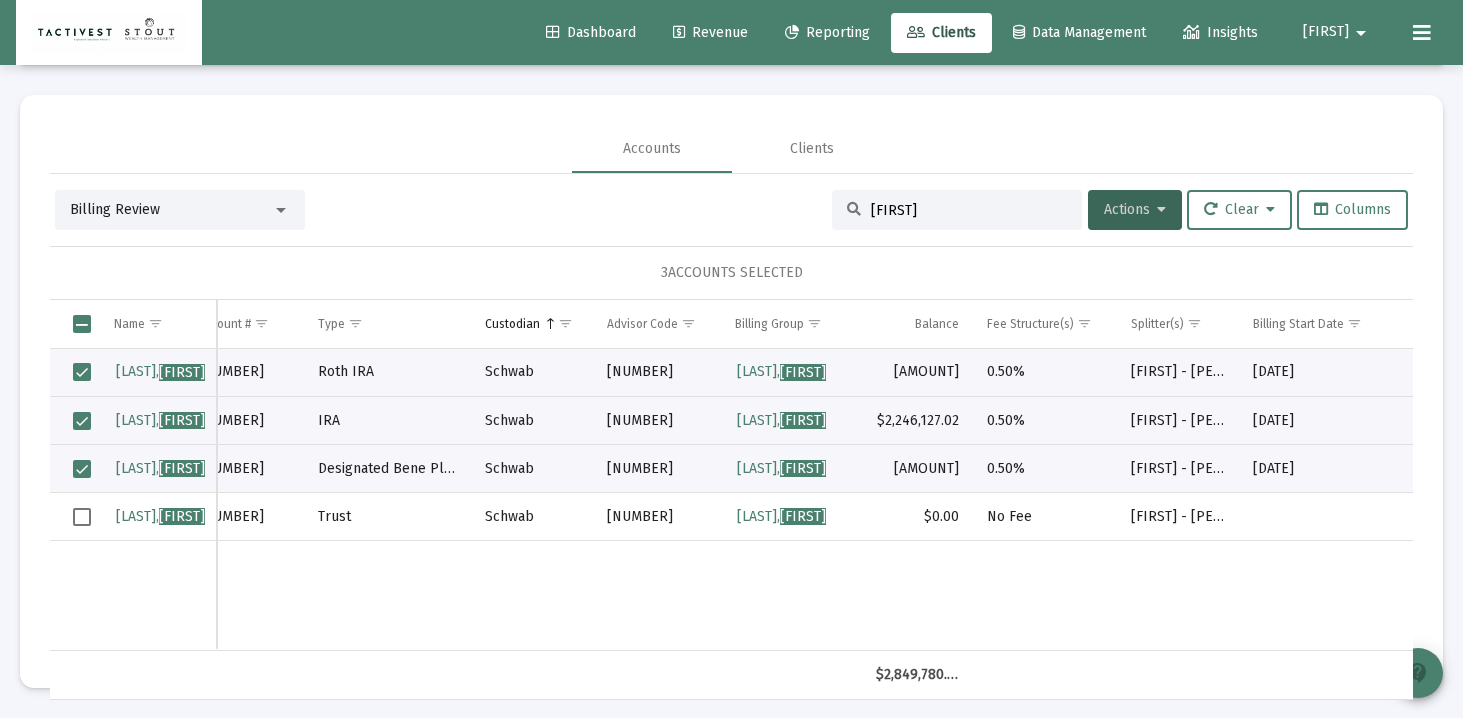 scroll, scrollTop: 0, scrollLeft: 0, axis: both 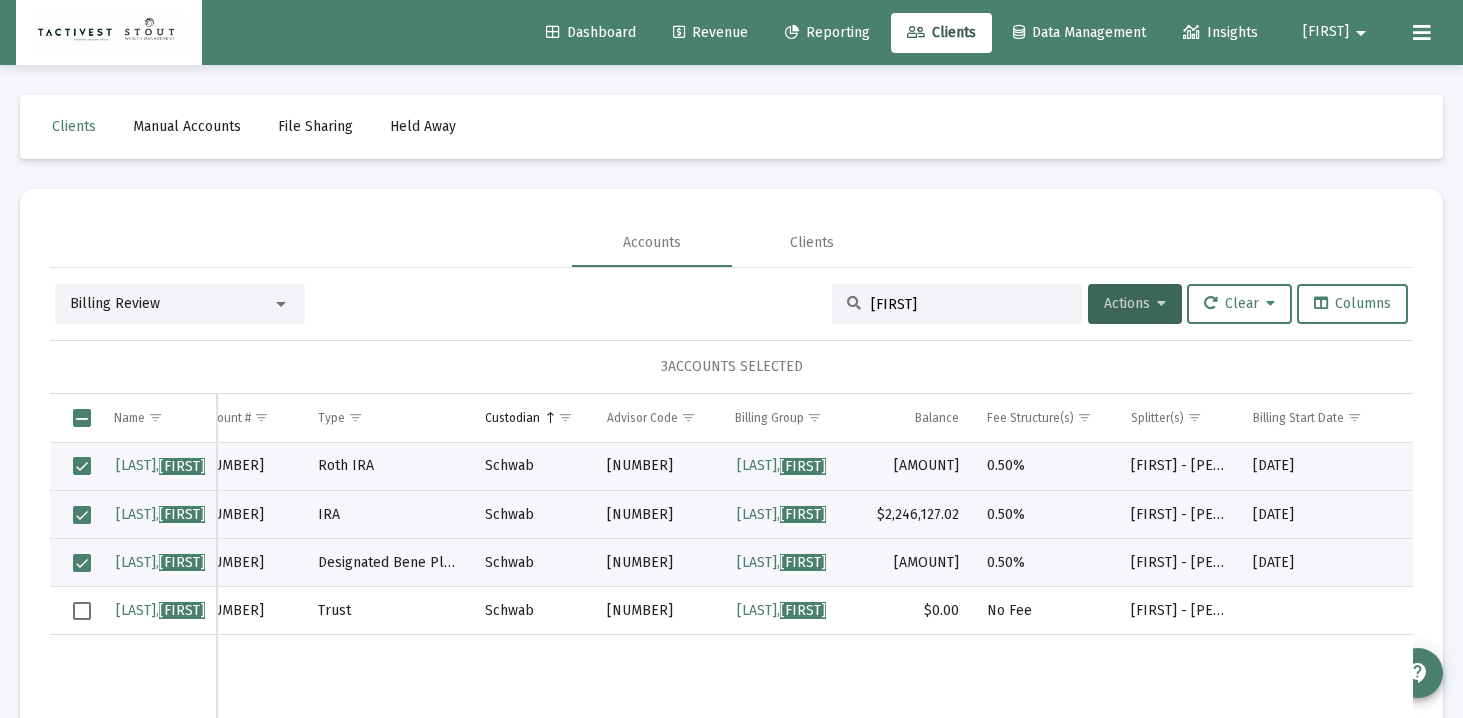 click on "arrow_drop_down" 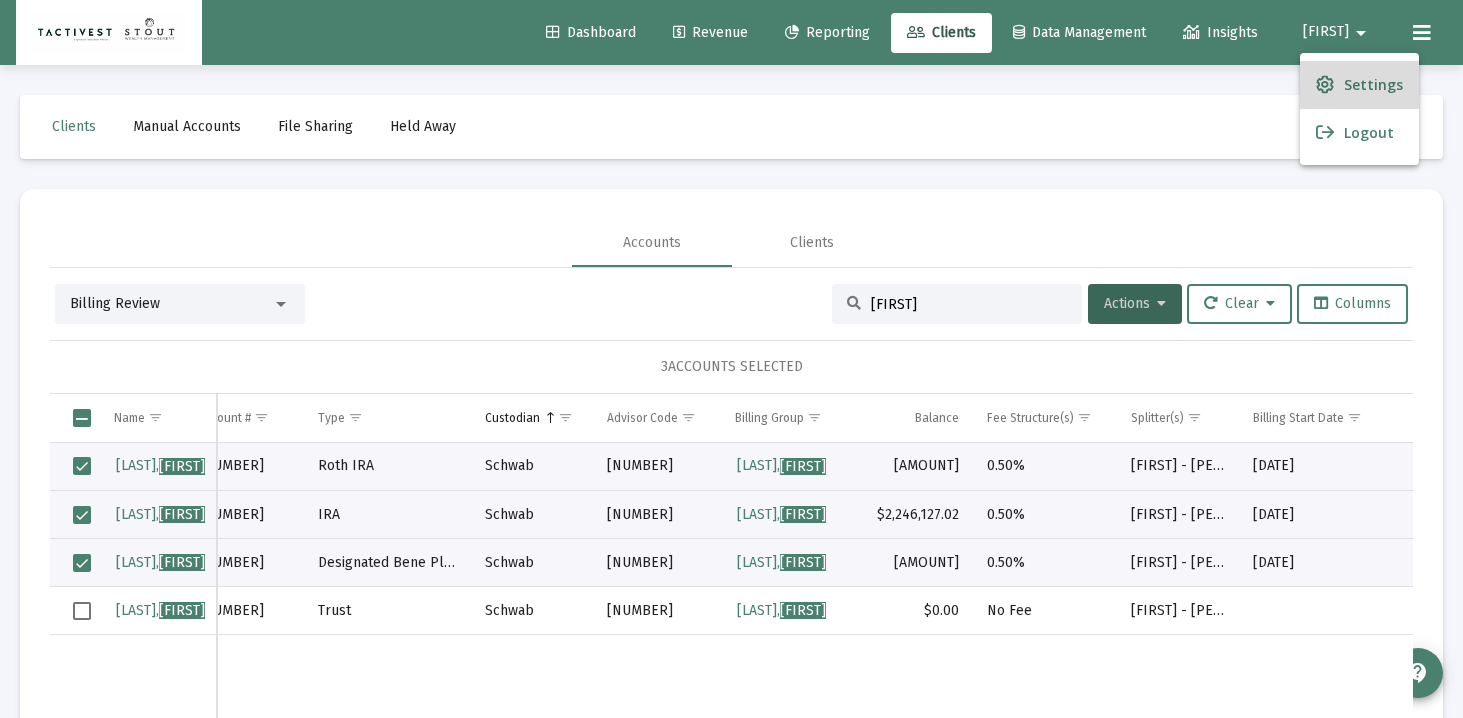 click on "Settings" at bounding box center [1373, 85] 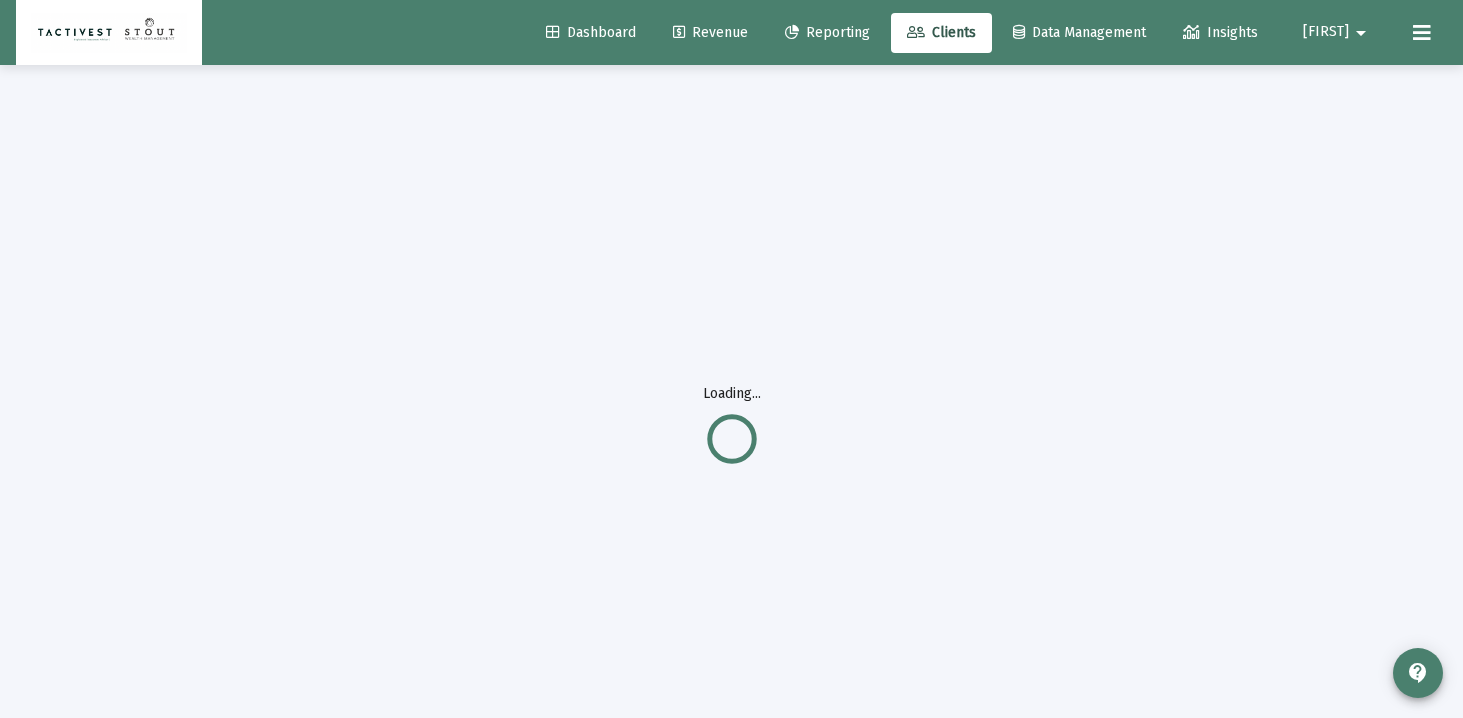 type 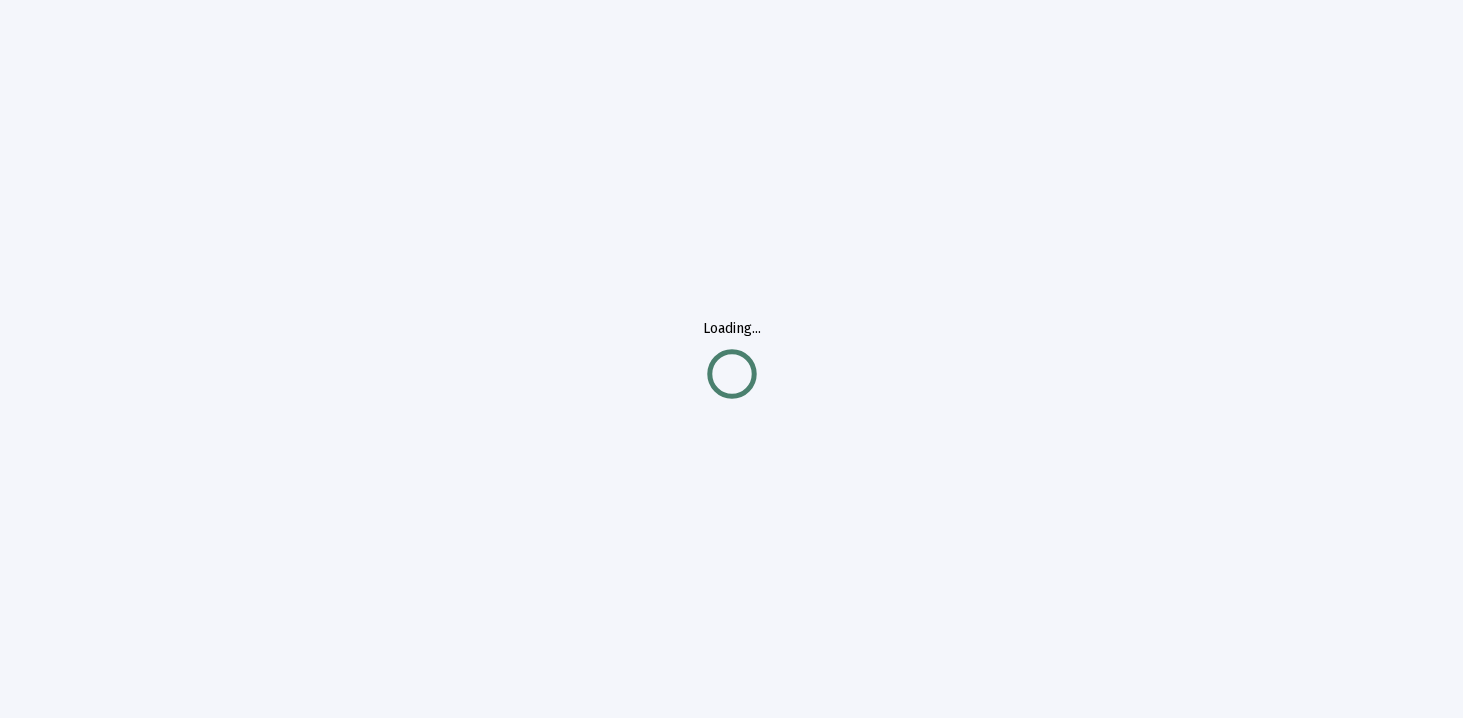 scroll, scrollTop: 0, scrollLeft: 0, axis: both 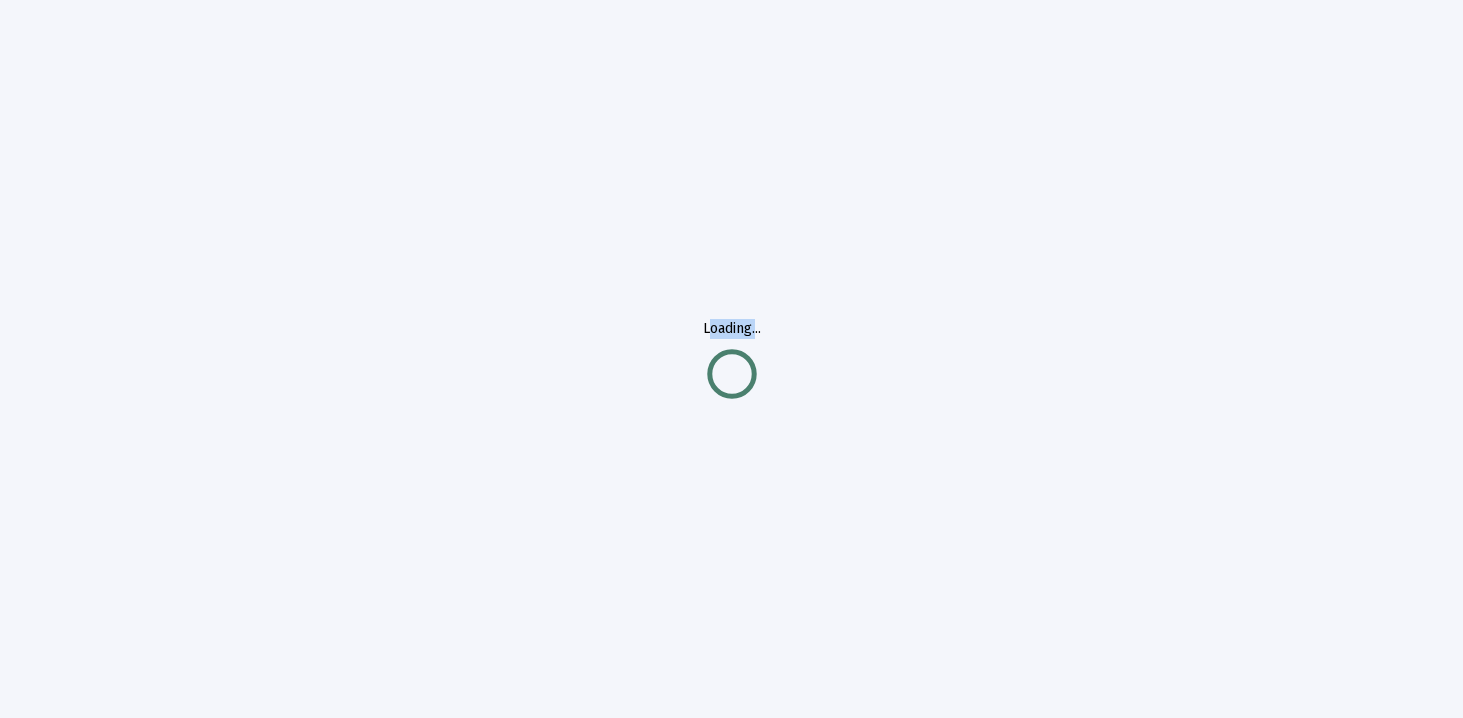 click on "Loading..." at bounding box center [731, 359] 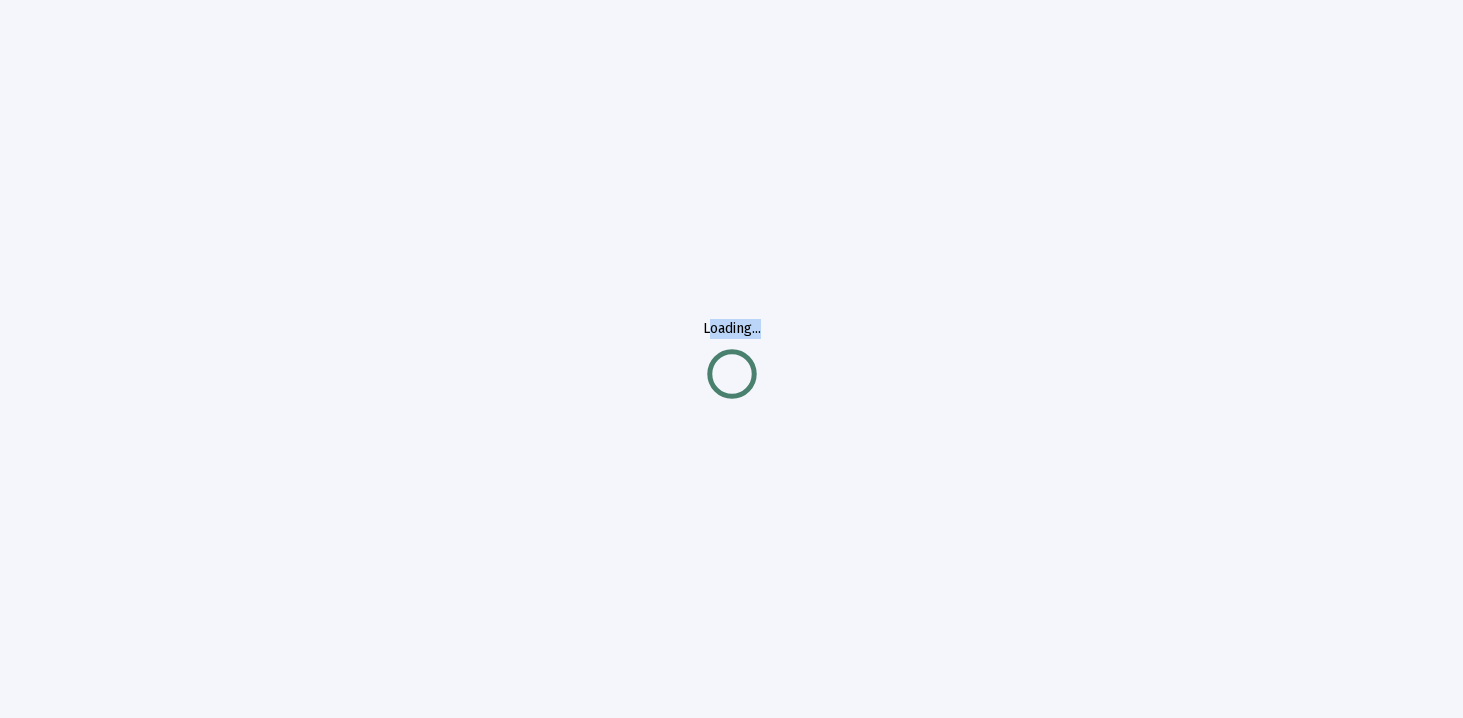 click on "Loading..." at bounding box center (731, 359) 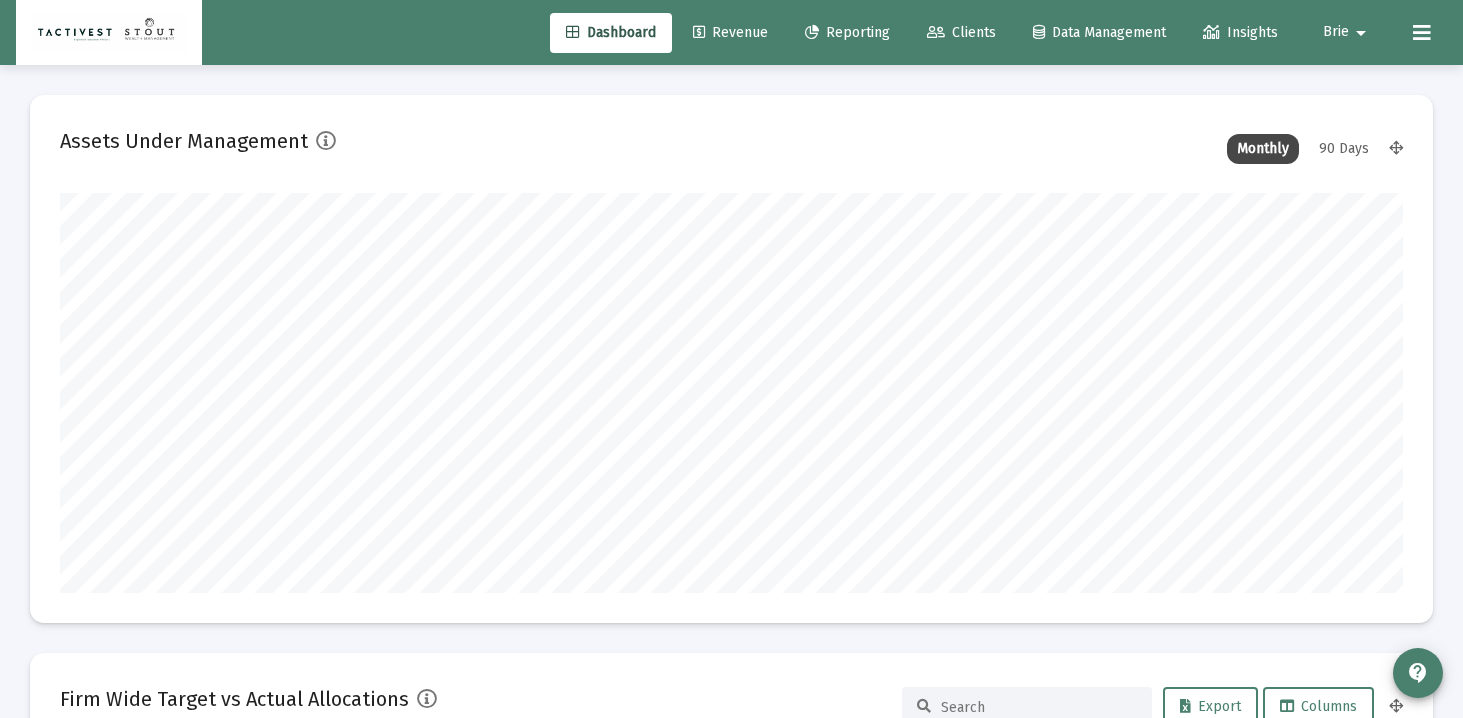 scroll, scrollTop: 999600, scrollLeft: 998657, axis: both 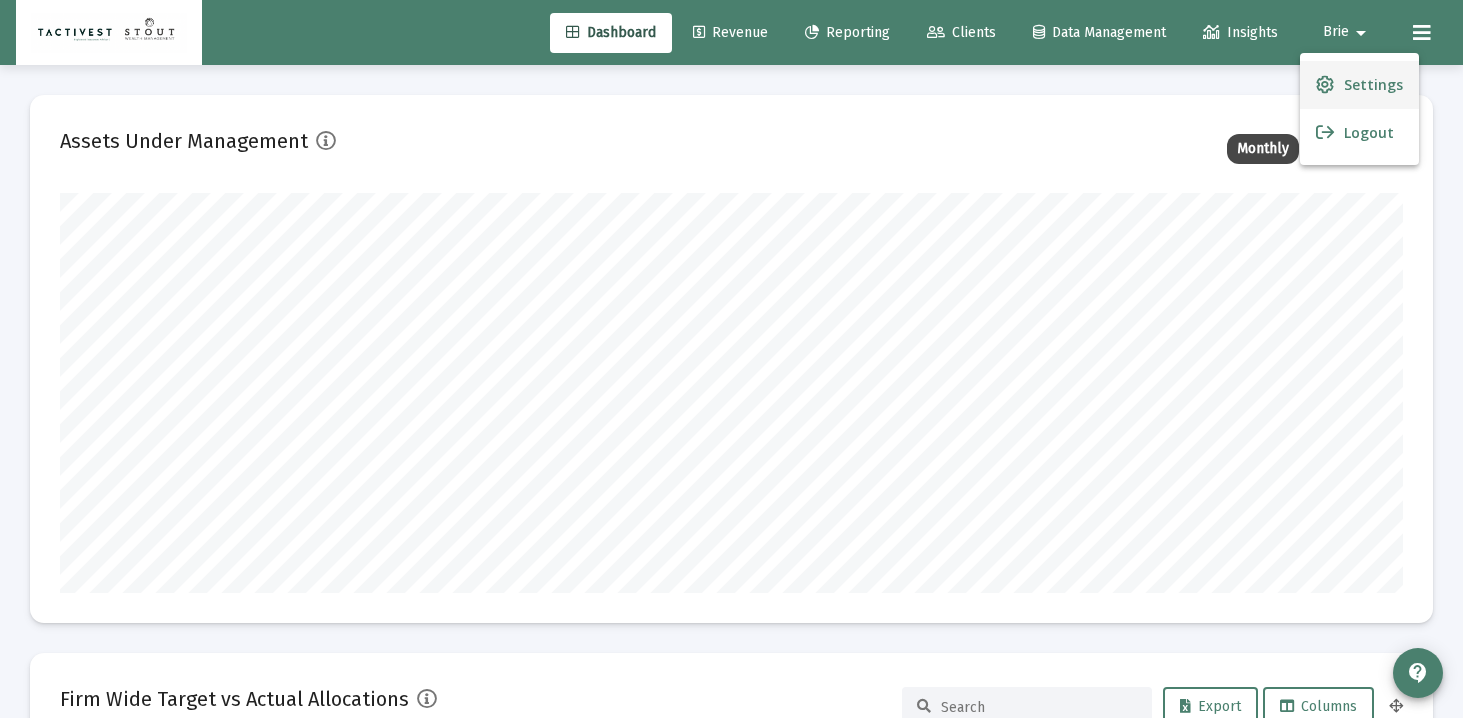 click on "Settings" at bounding box center (1359, 85) 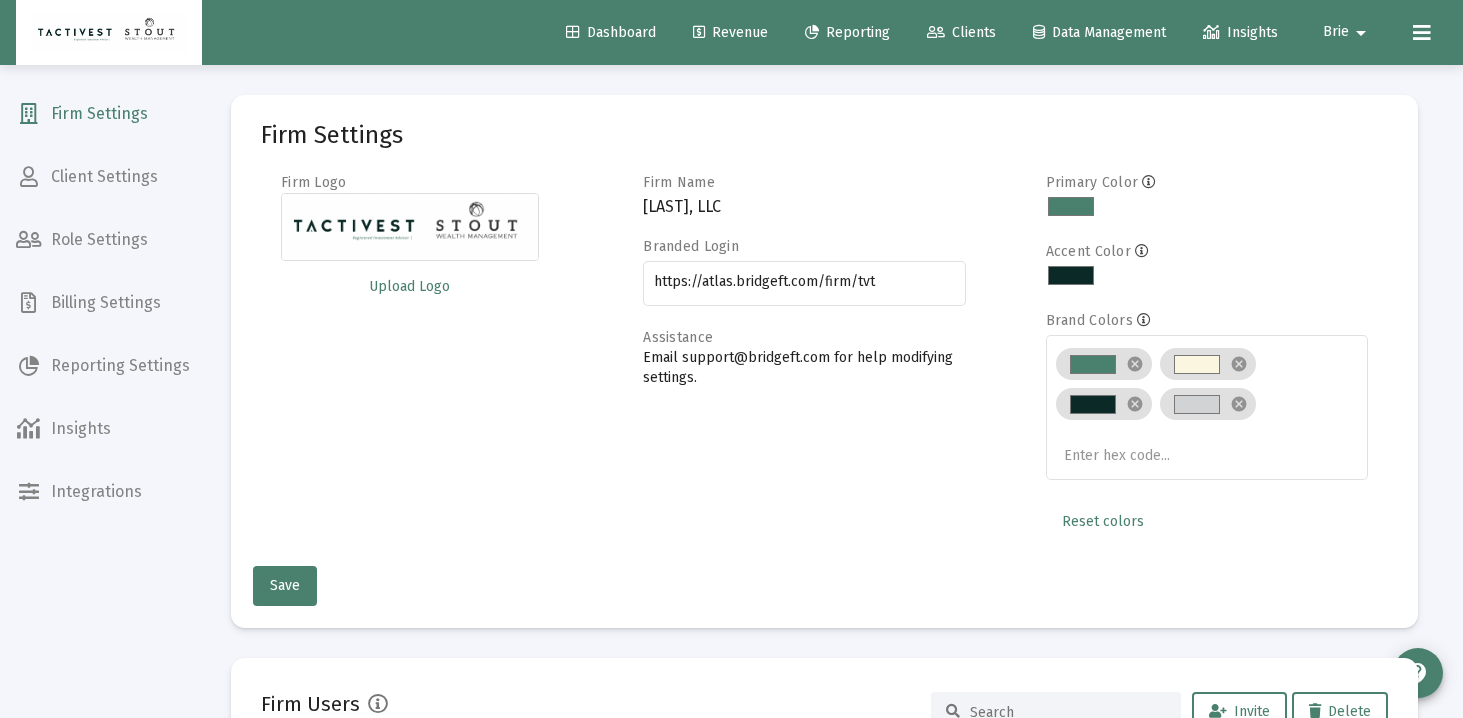 scroll, scrollTop: 0, scrollLeft: 0, axis: both 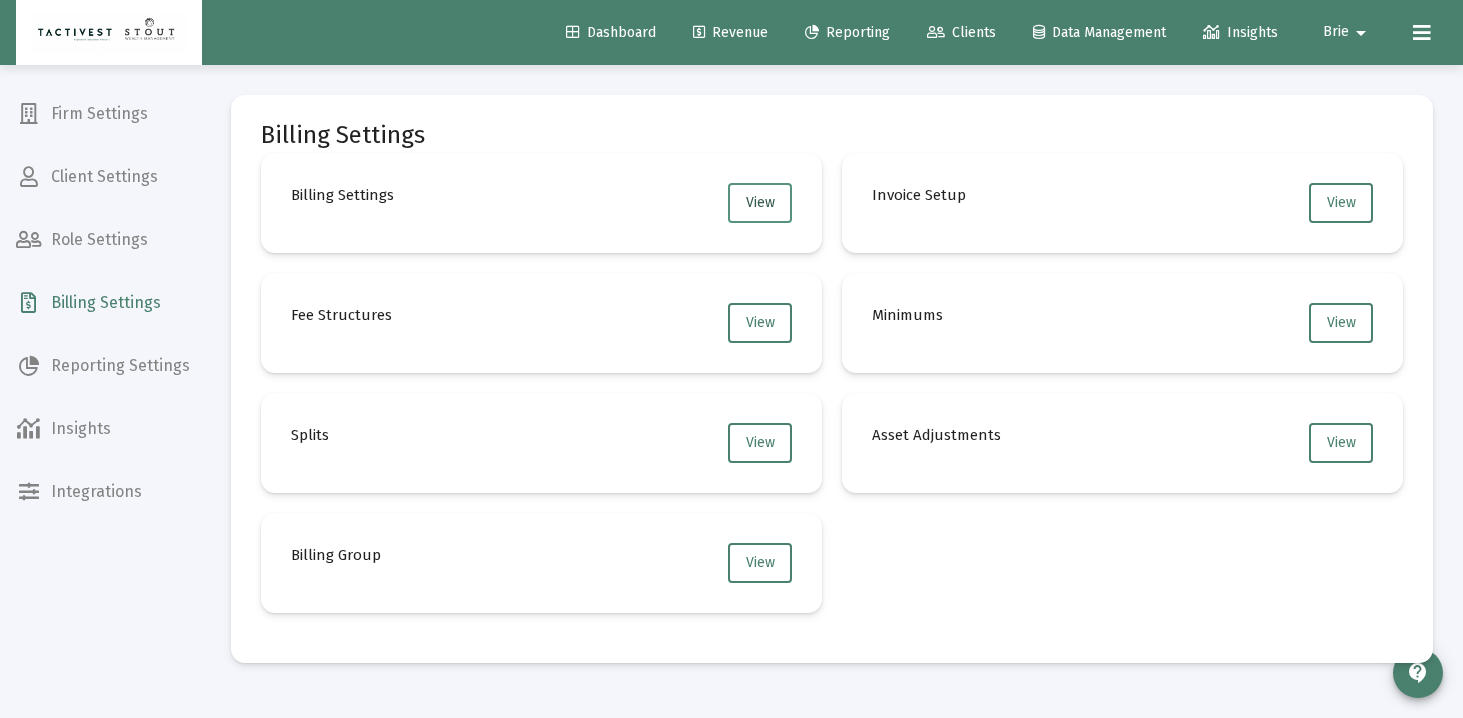 click on "View" 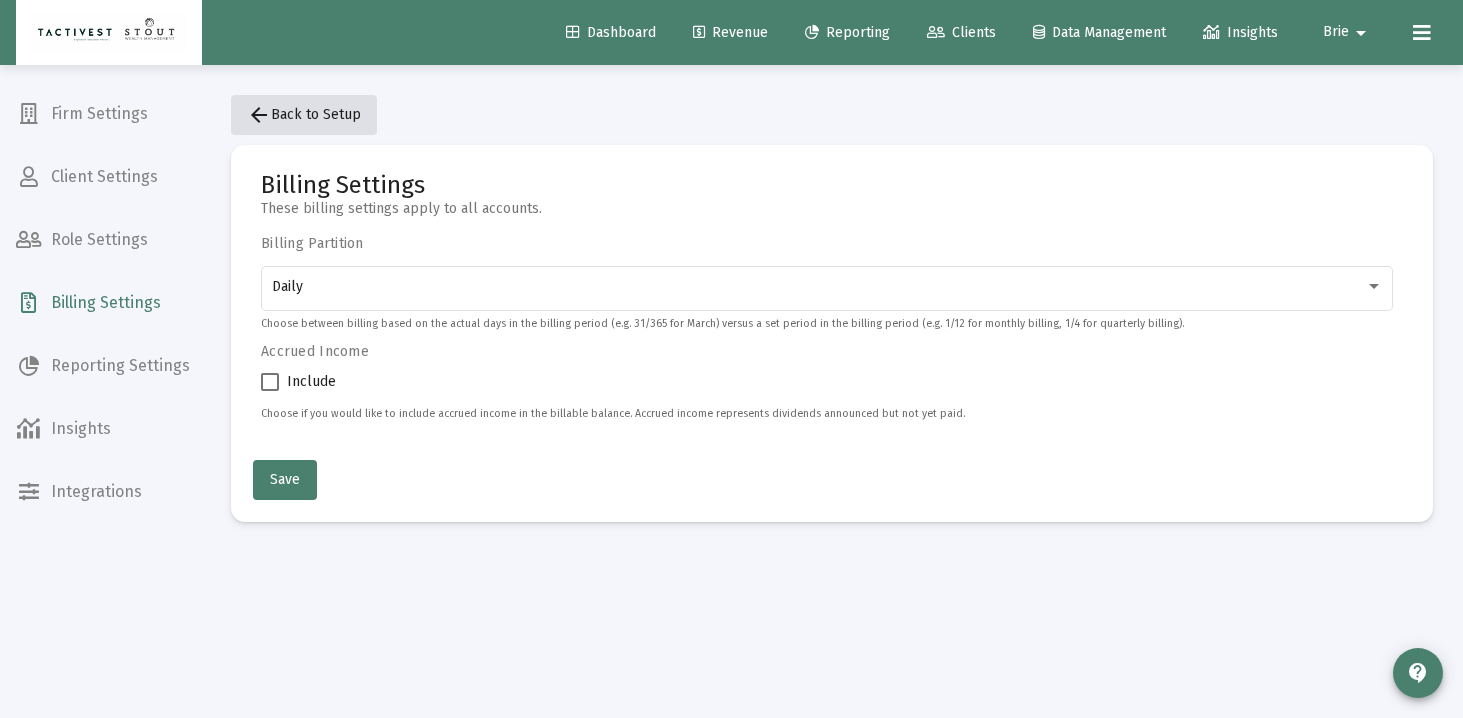click on "arrow_back  Back to Setup" 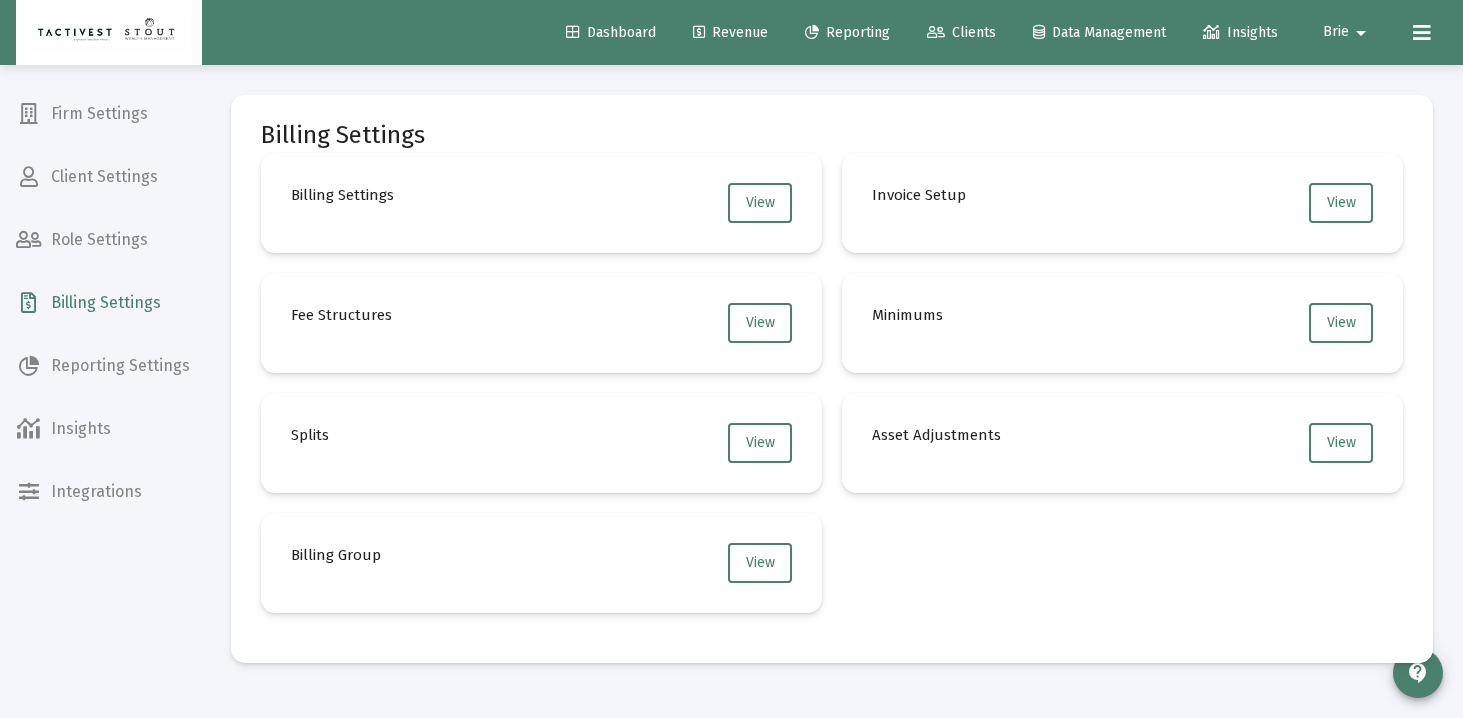 click on "Billing Group View" 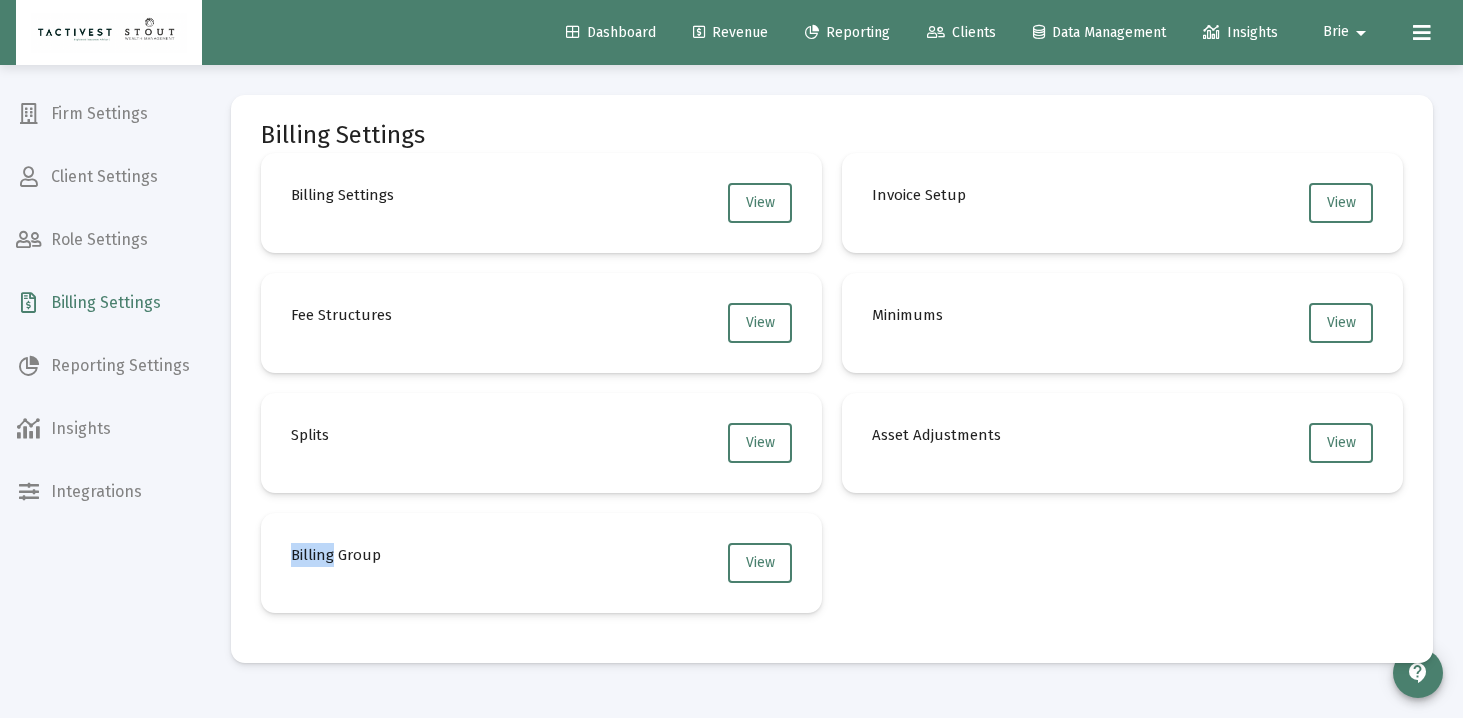 click on "Billing Group View" 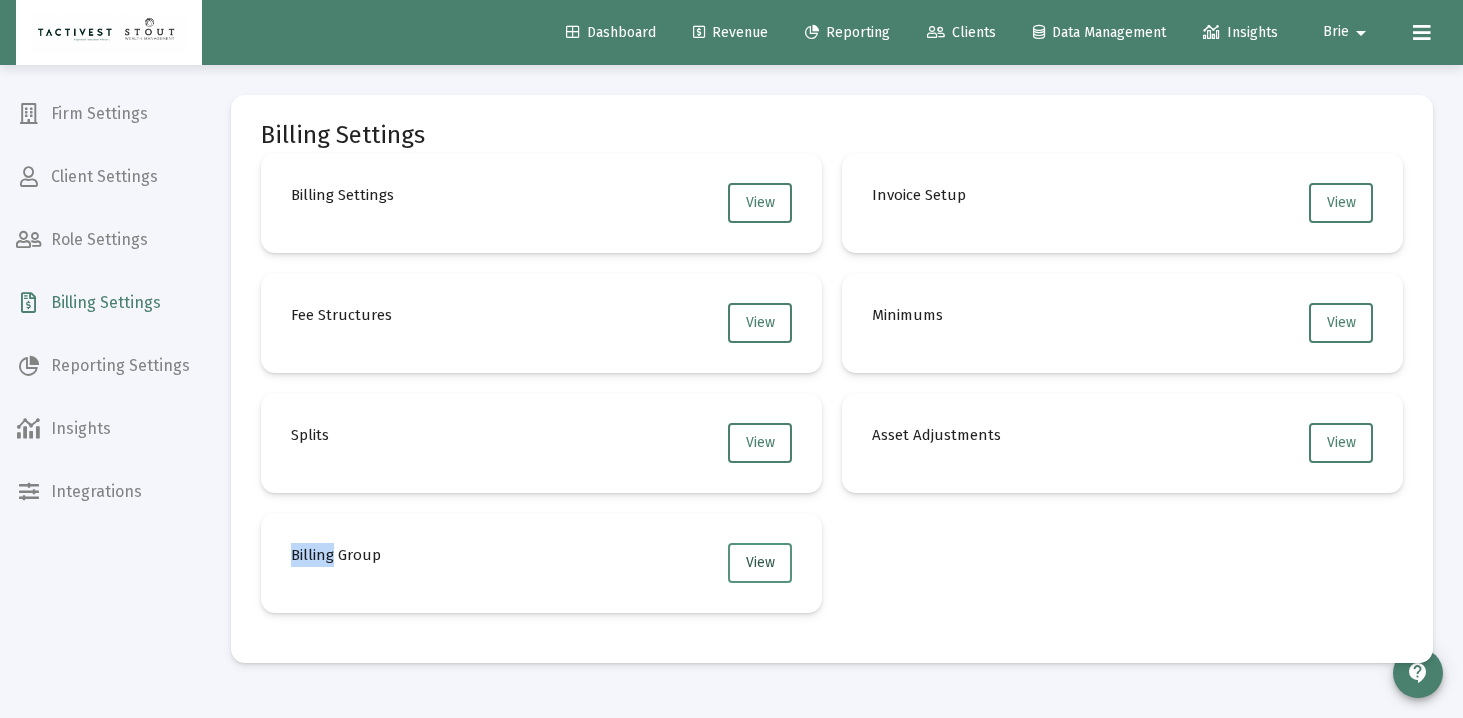 click on "View" 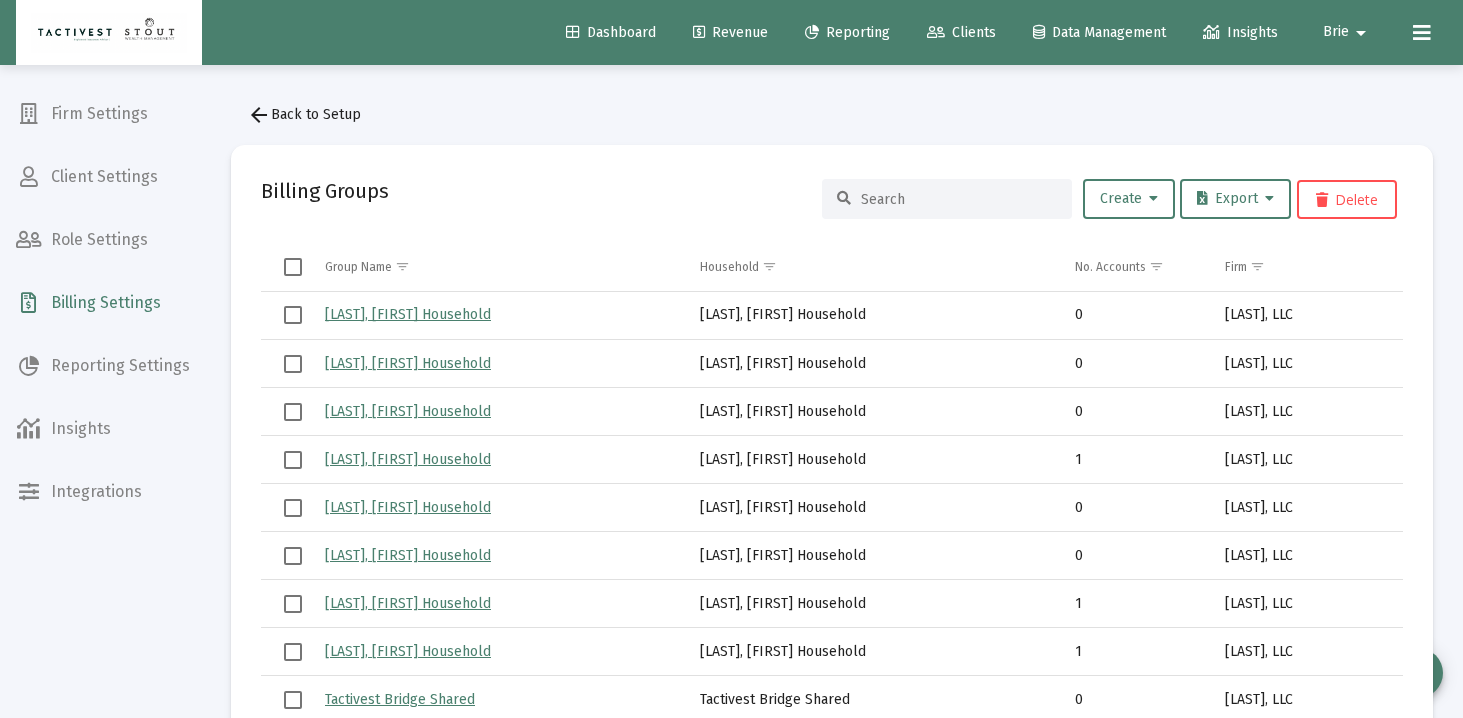 click on "arrow_back  Back to Setup" 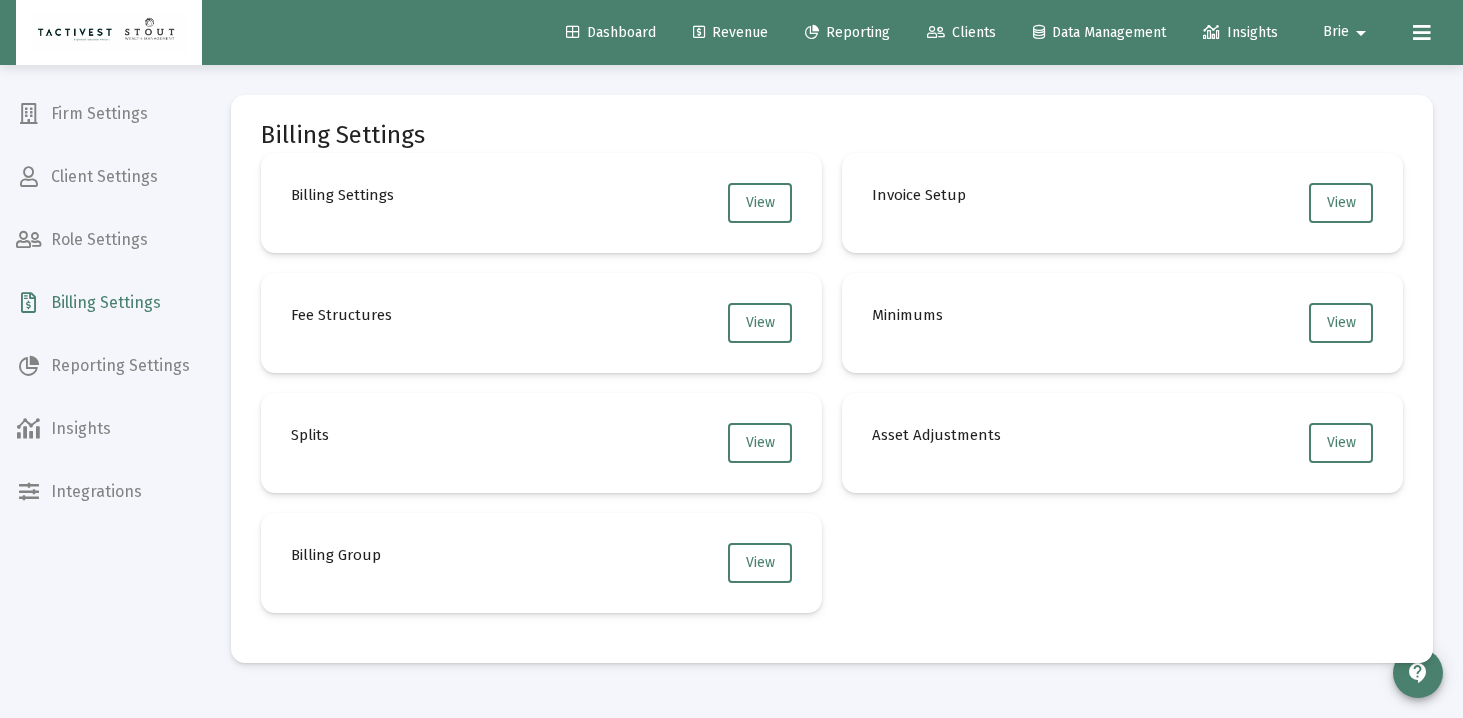 click on "Fee Structures View" 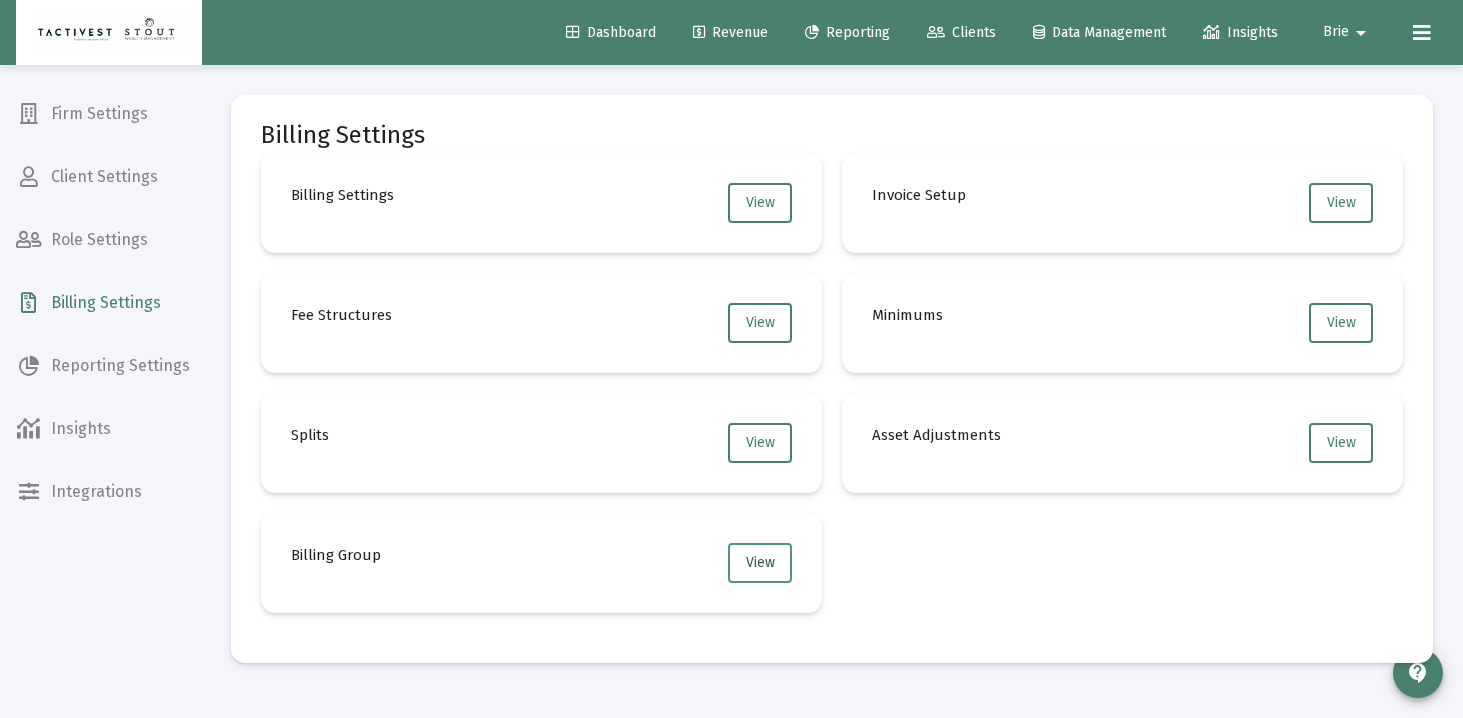 click on "View" 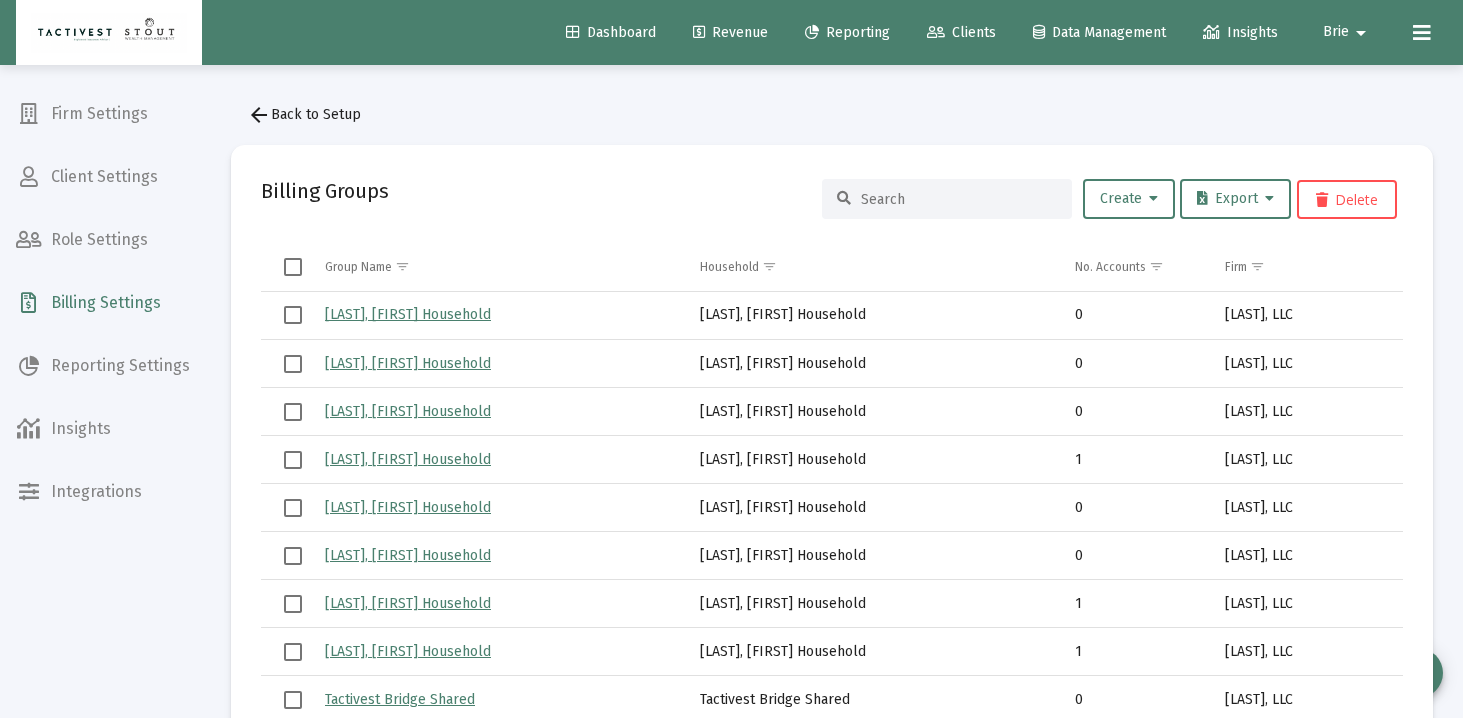 click 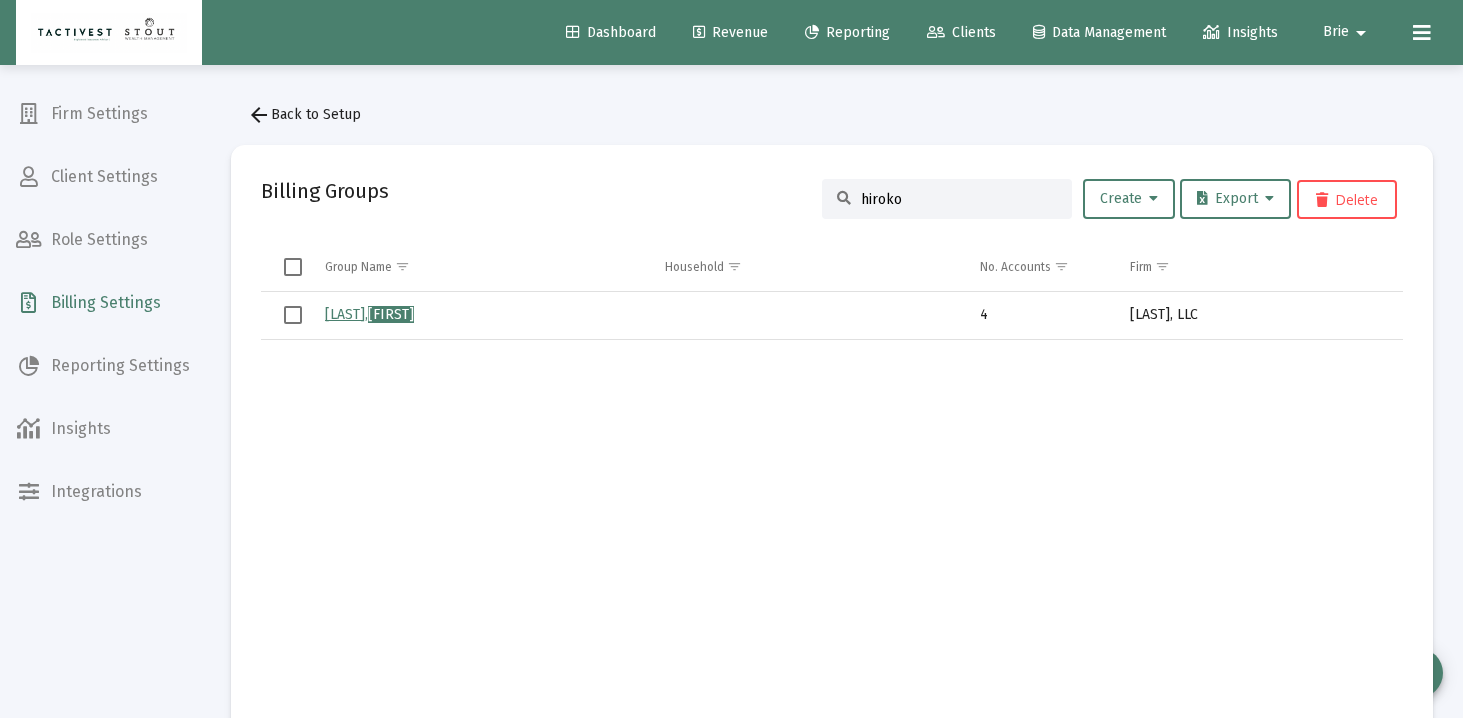 type on "[FIRST]" 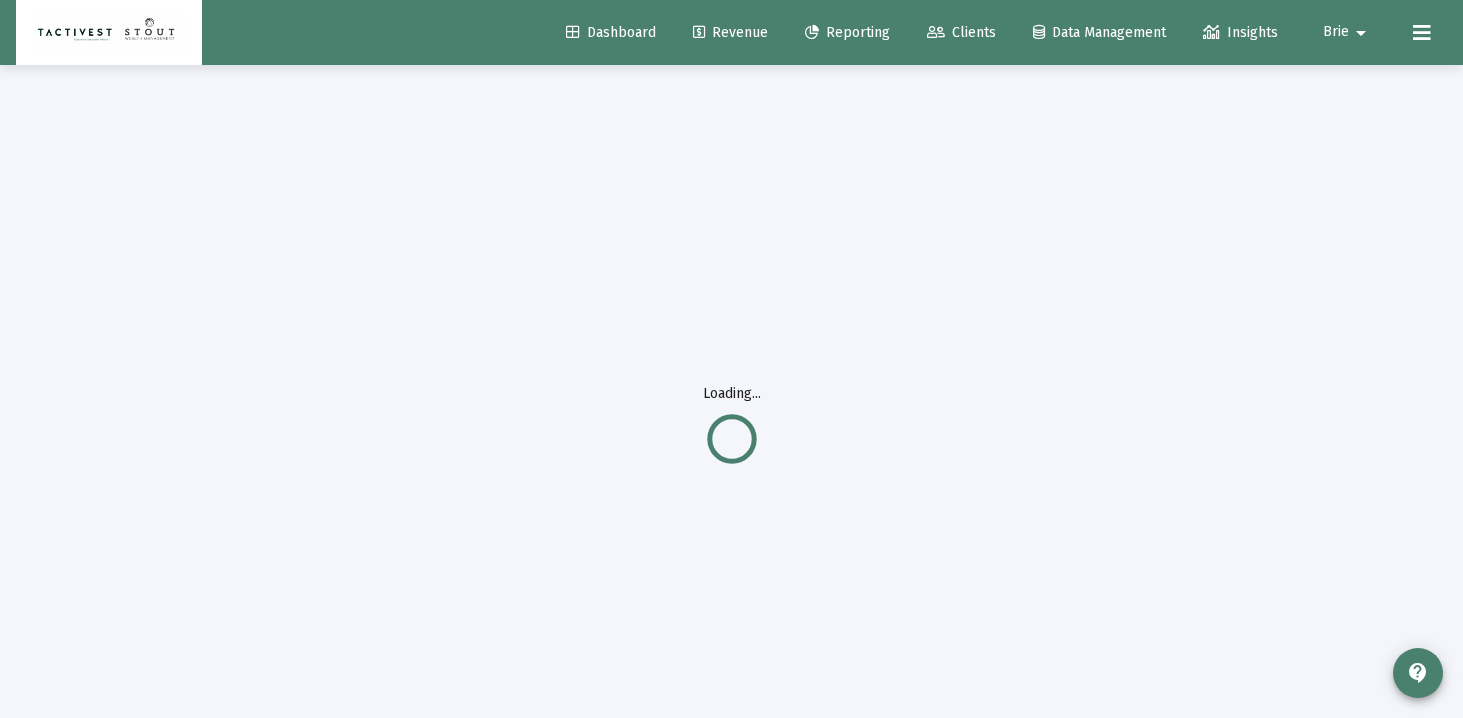 scroll, scrollTop: 53, scrollLeft: 0, axis: vertical 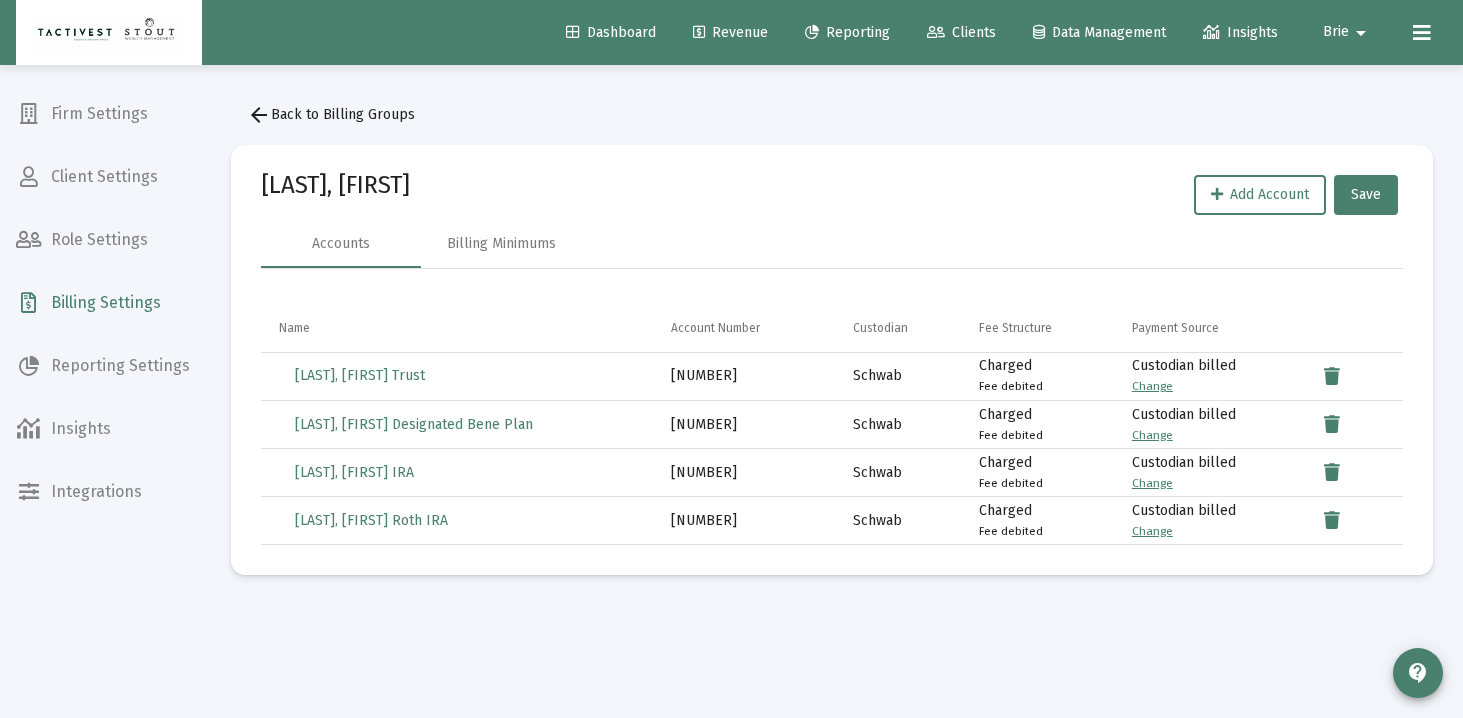 click on "Fee debited" at bounding box center (1011, 386) 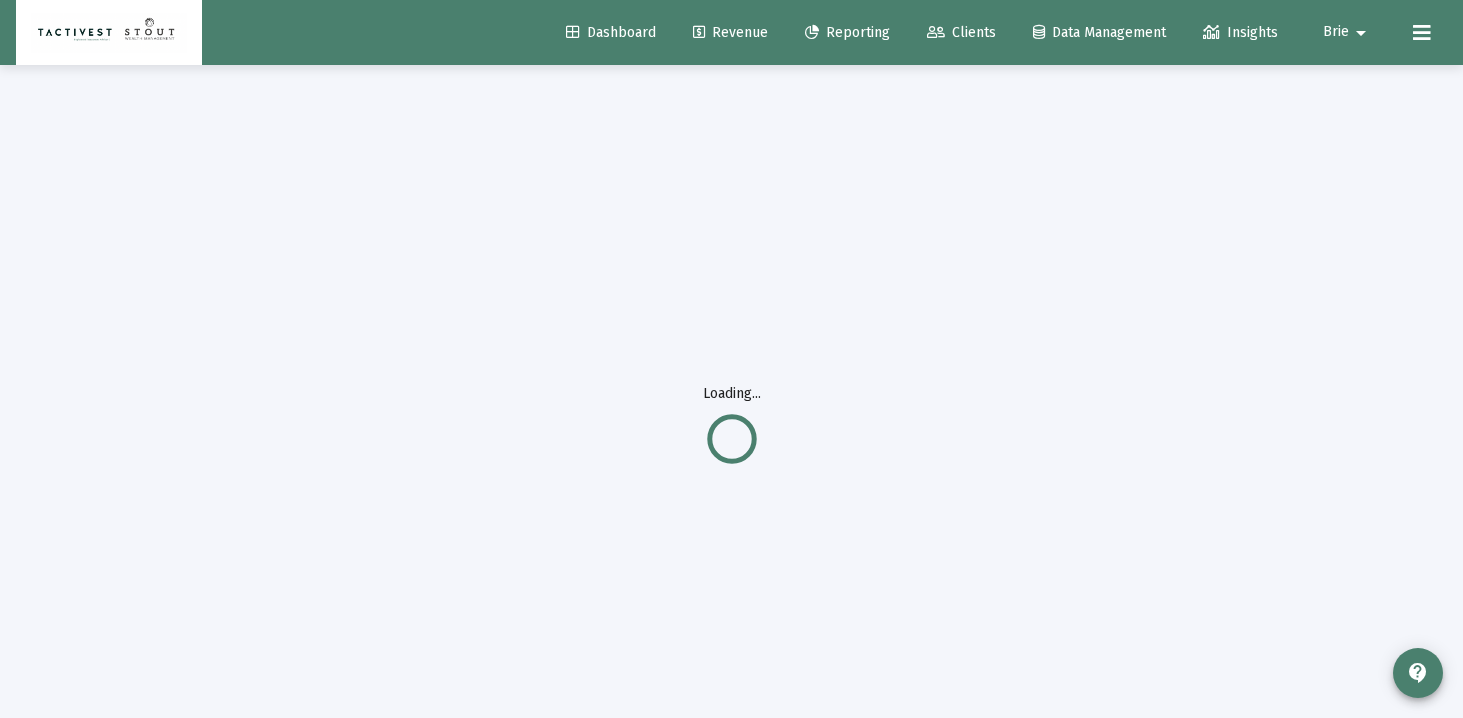 scroll, scrollTop: 7, scrollLeft: 0, axis: vertical 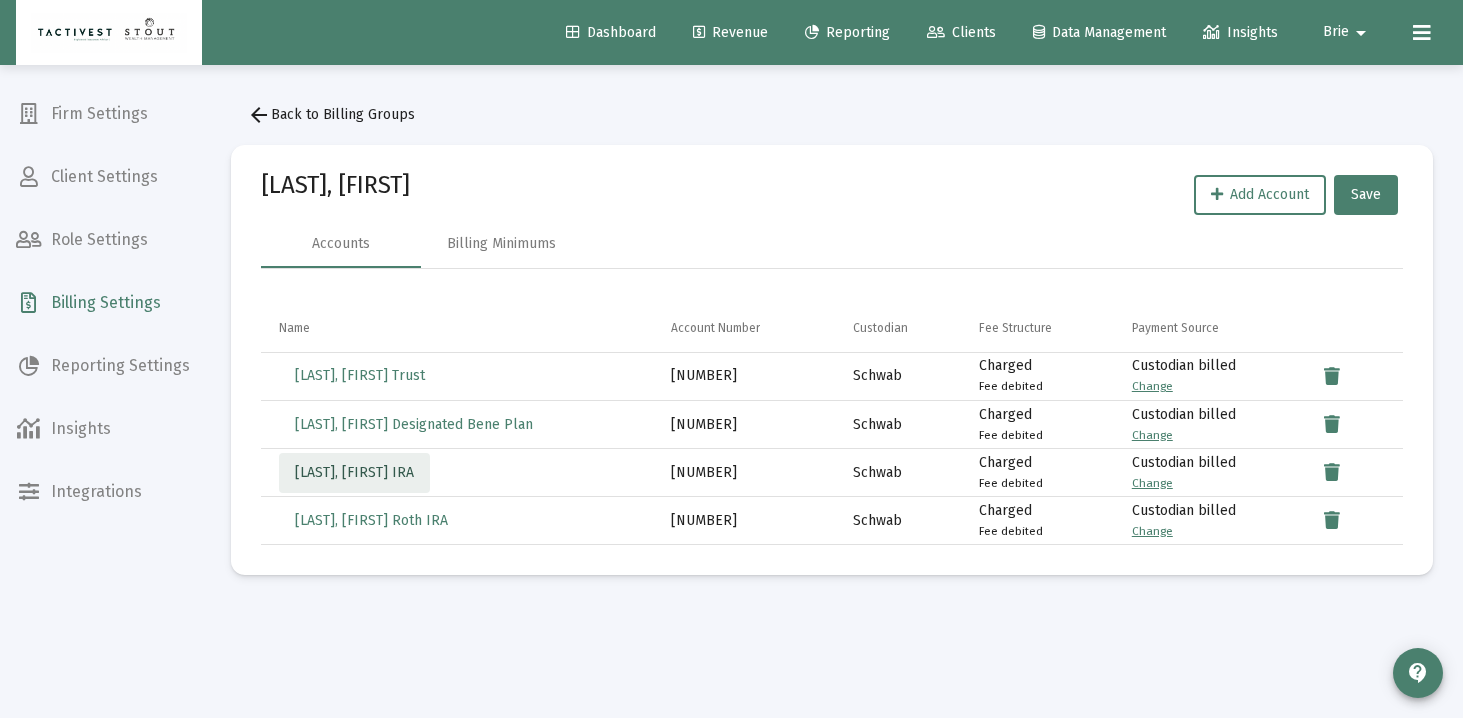 click on "Goto, Hiroko  IRA" at bounding box center (354, 472) 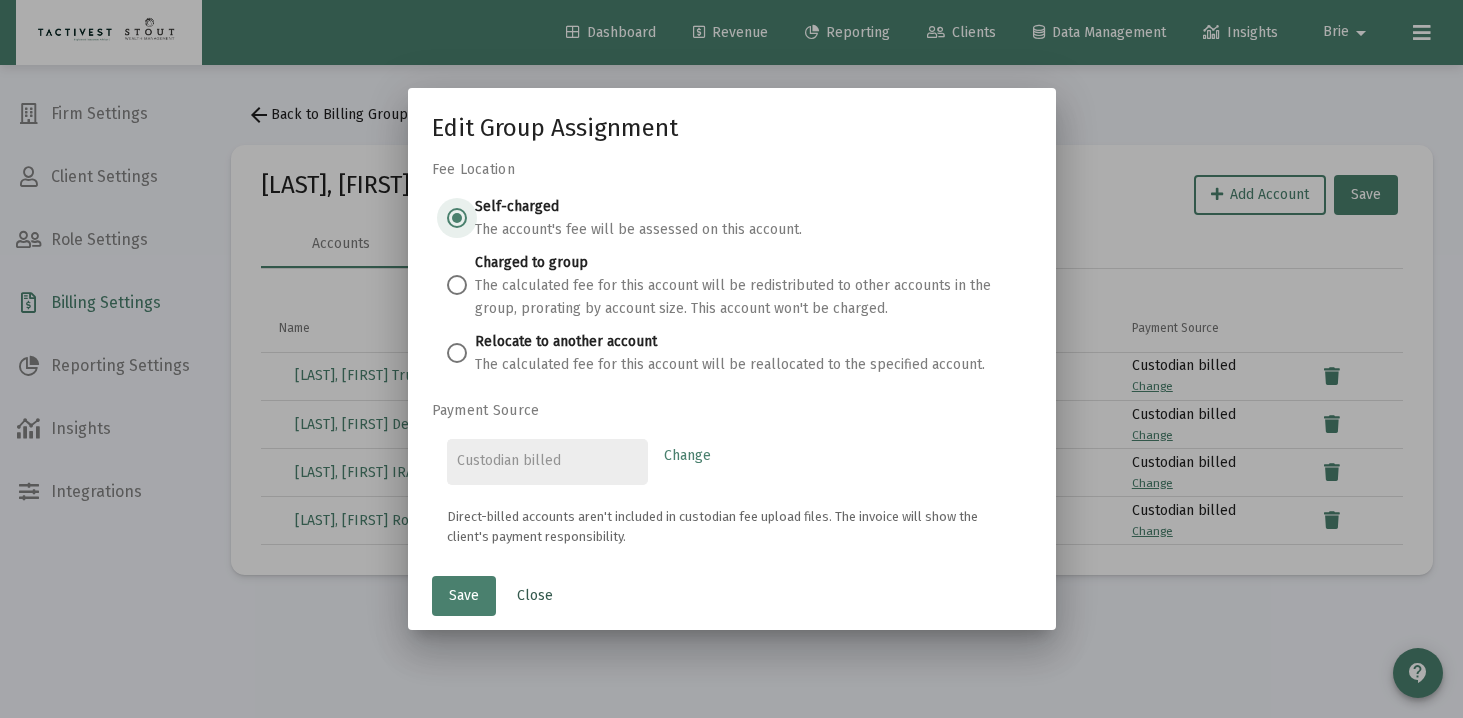 click on "Close" at bounding box center [535, 595] 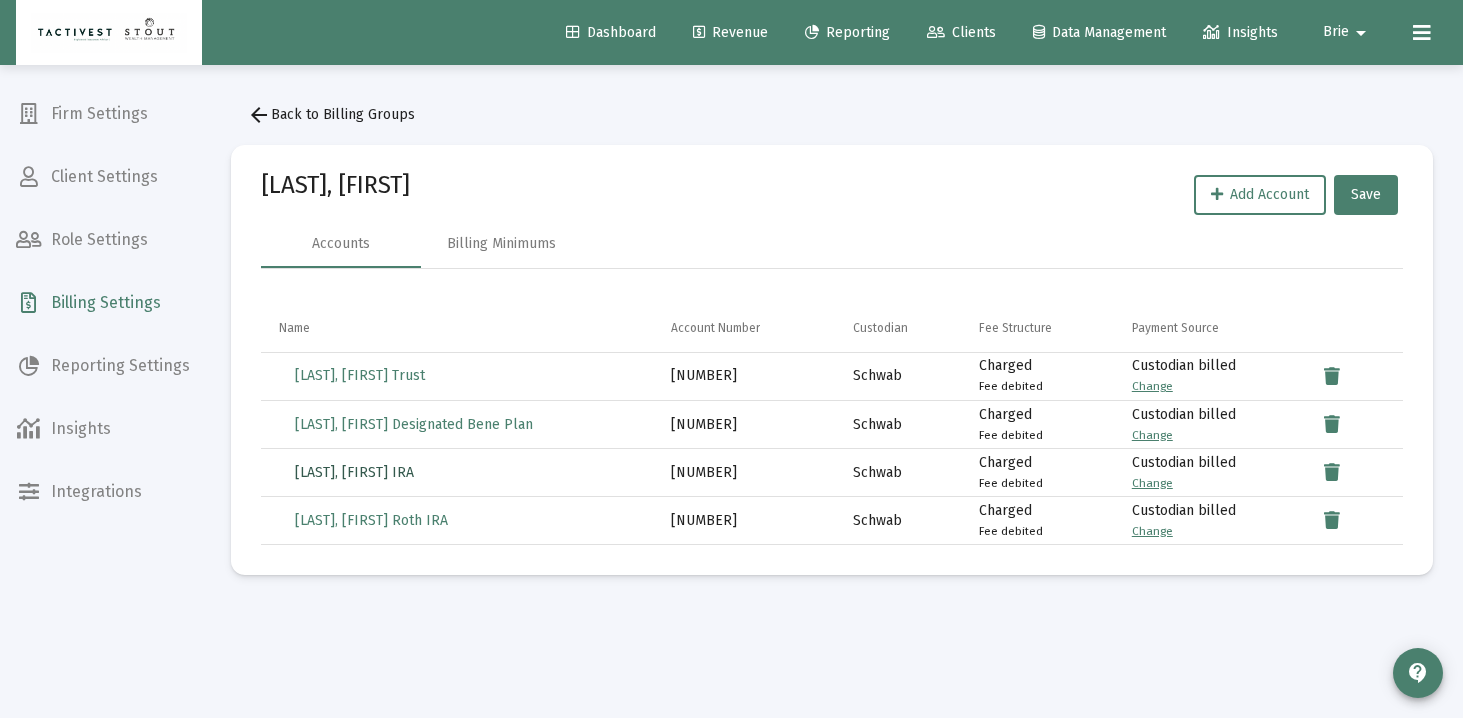type 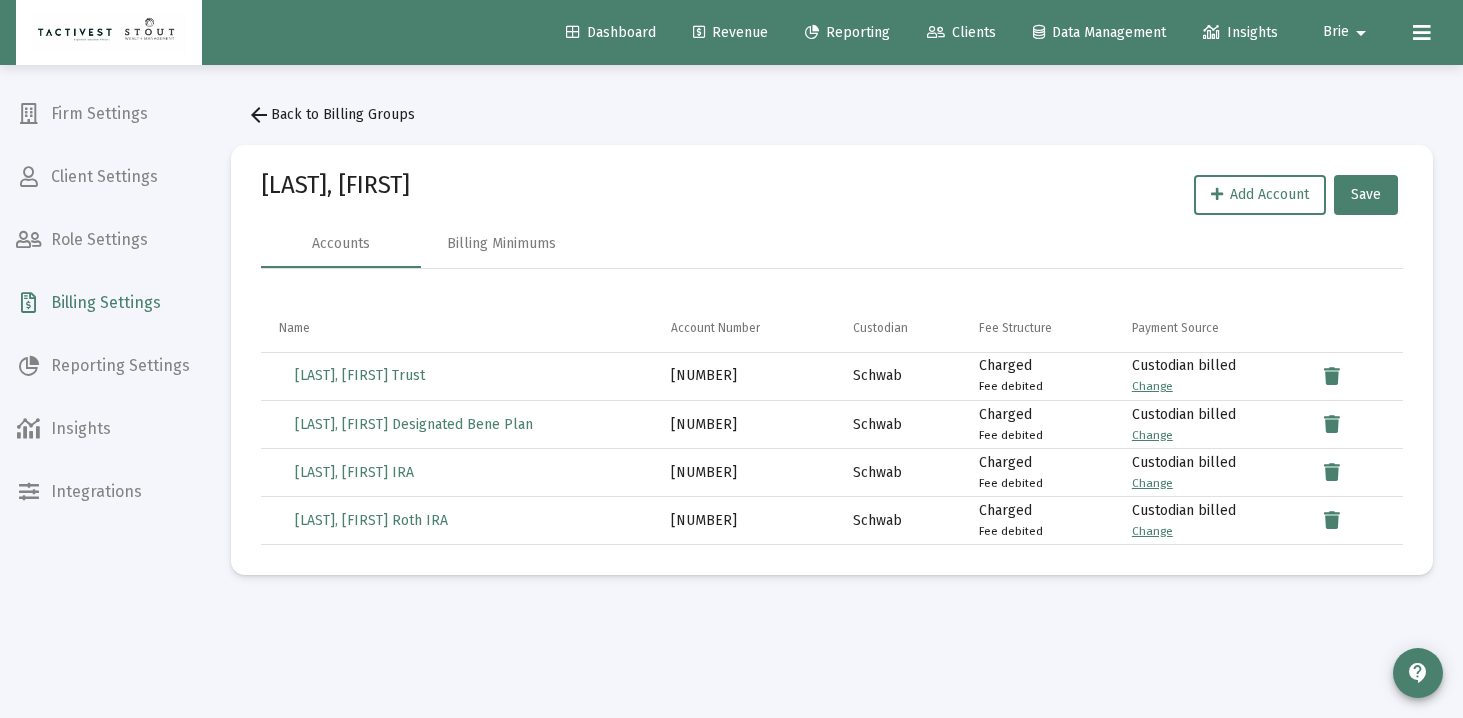 click on "[NUMBER]" at bounding box center [748, 473] 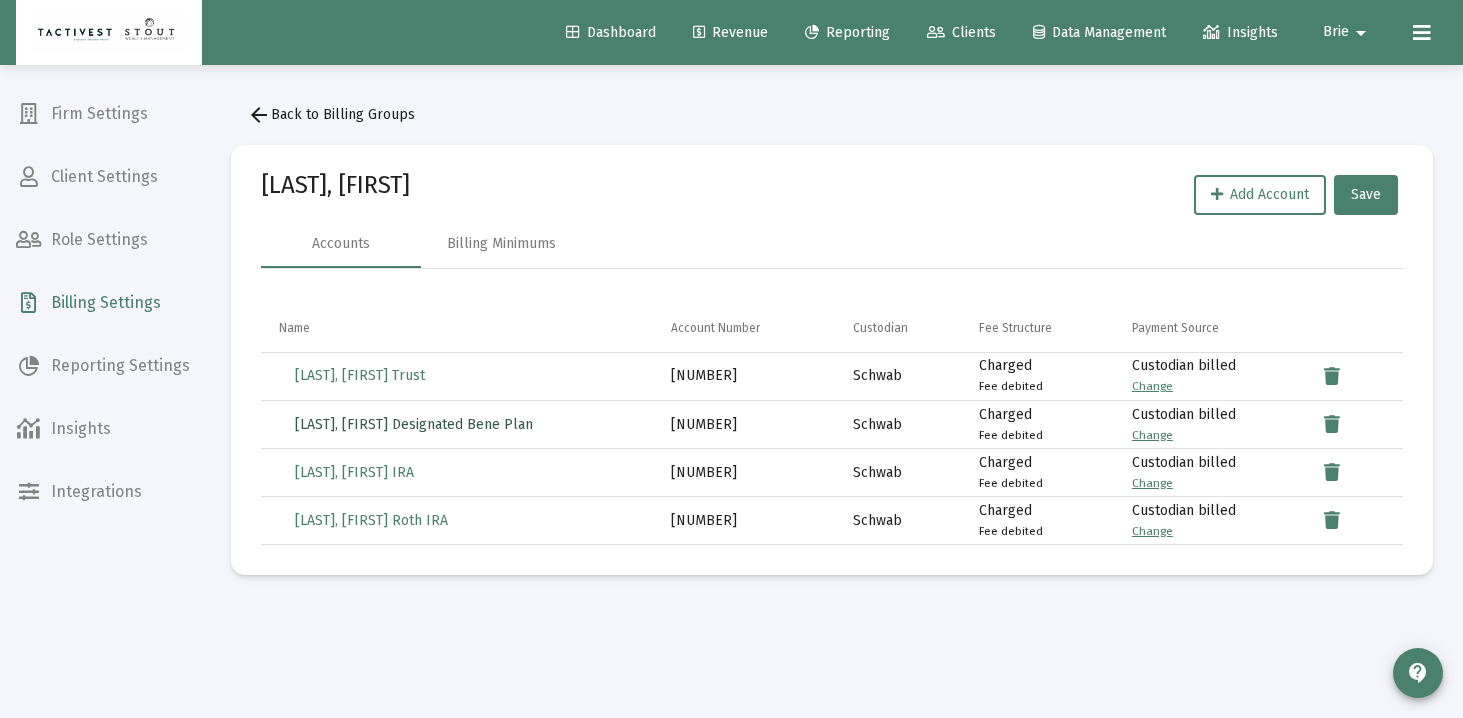 click on "[LAST], [FIRST] Designated Bene Plan" at bounding box center [414, 424] 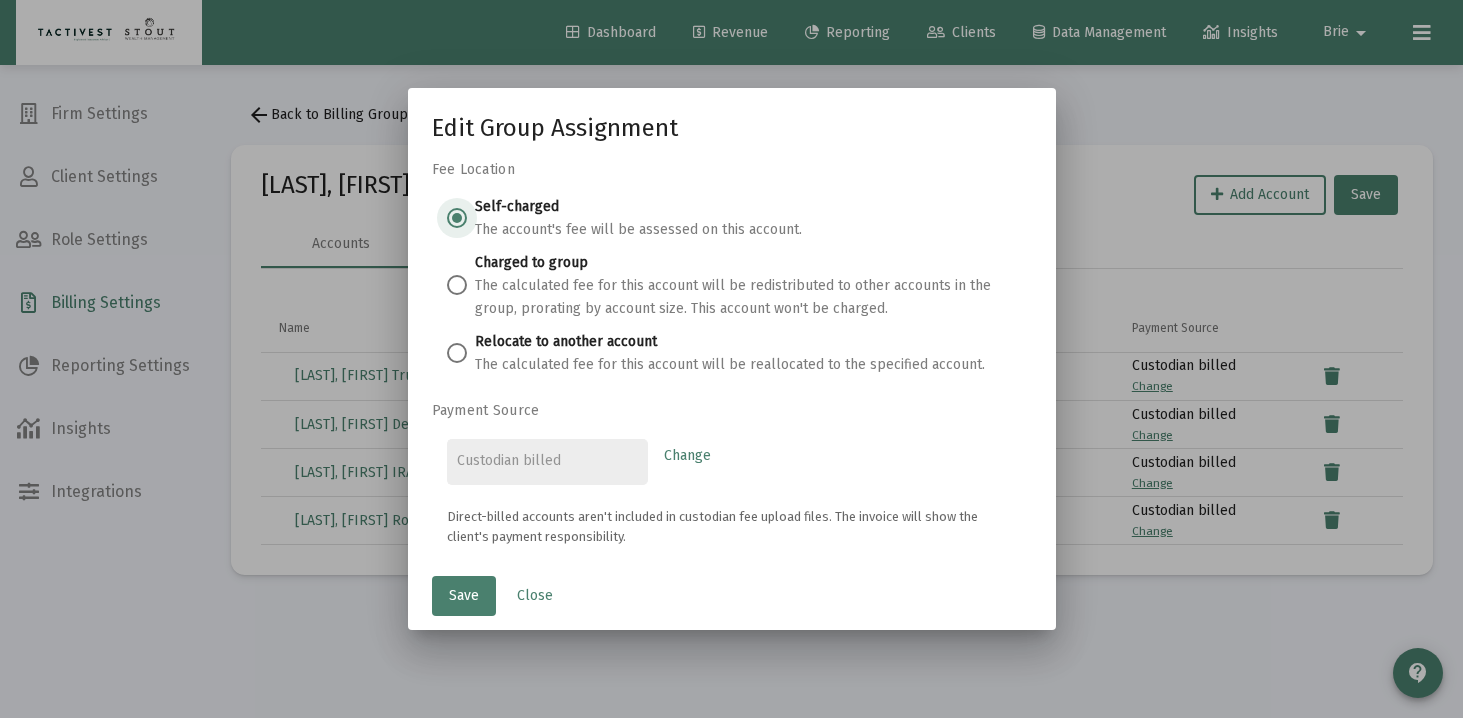 click on "The calculated fee for this account will be reallocated to the specified account." at bounding box center [730, 364] 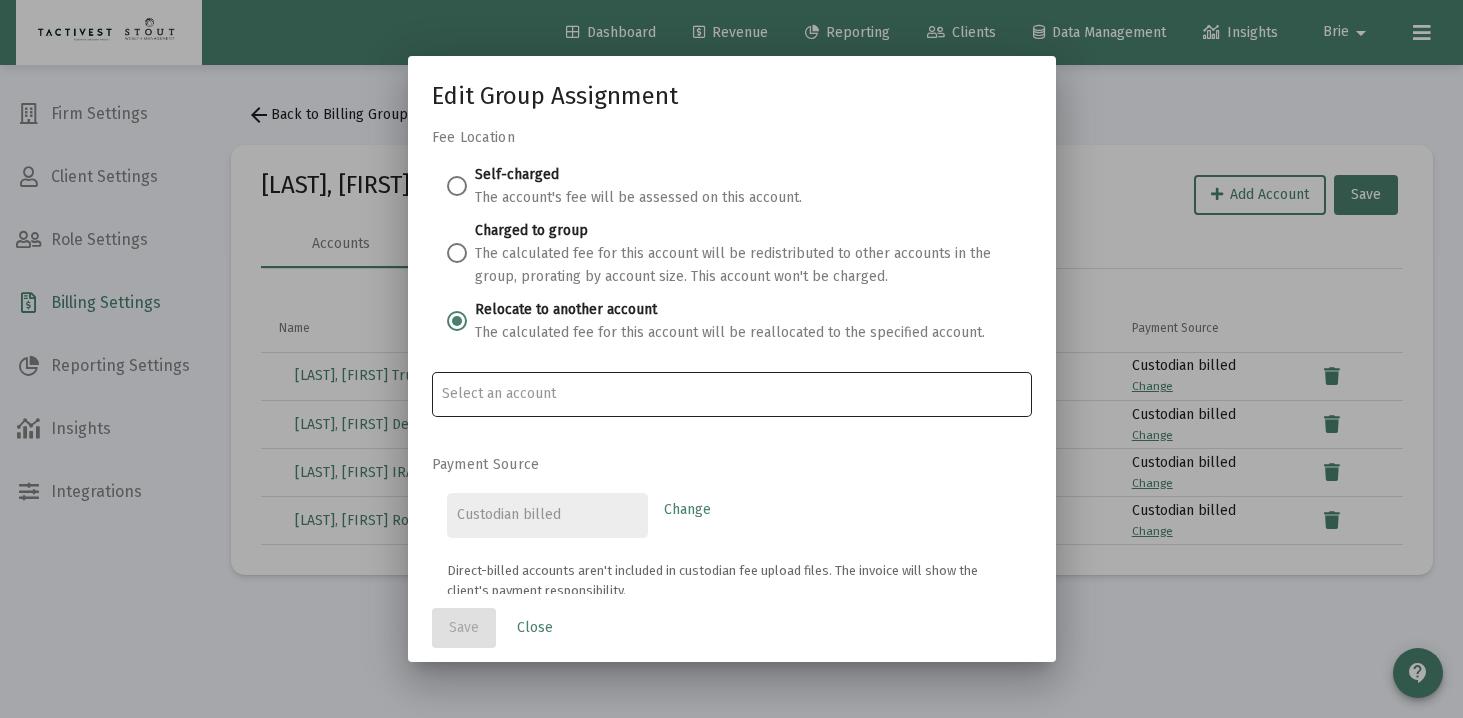 click at bounding box center (731, 394) 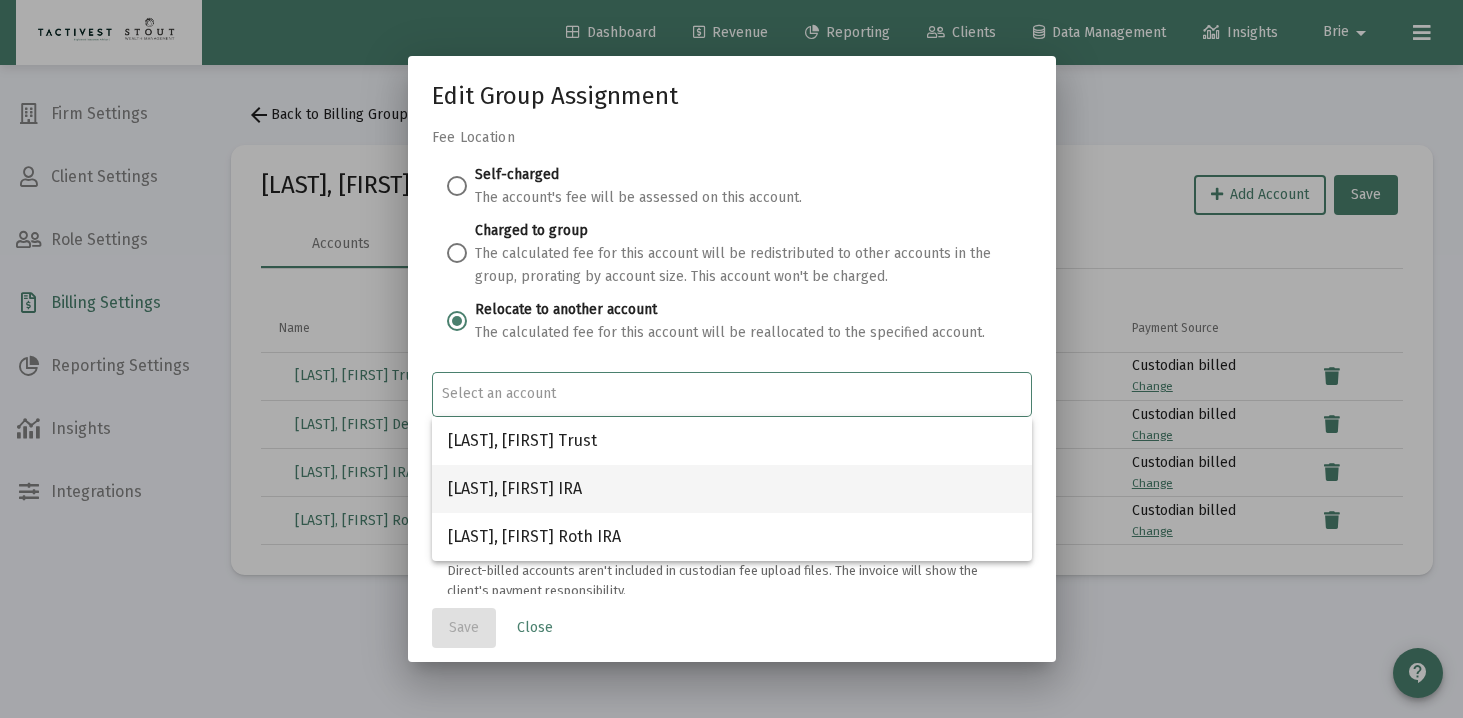 click on "Goto, Hiroko  IRA" at bounding box center [732, 489] 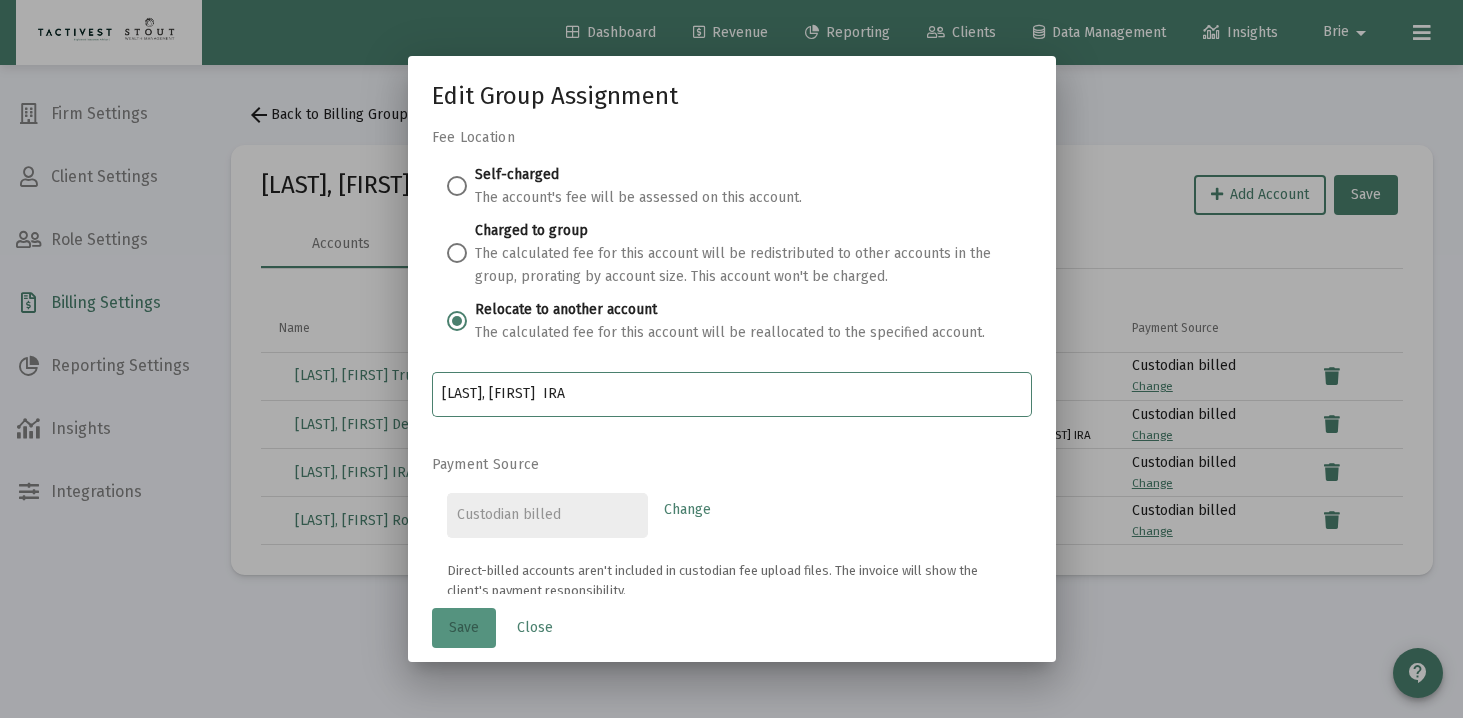 click on "Save" at bounding box center [464, 628] 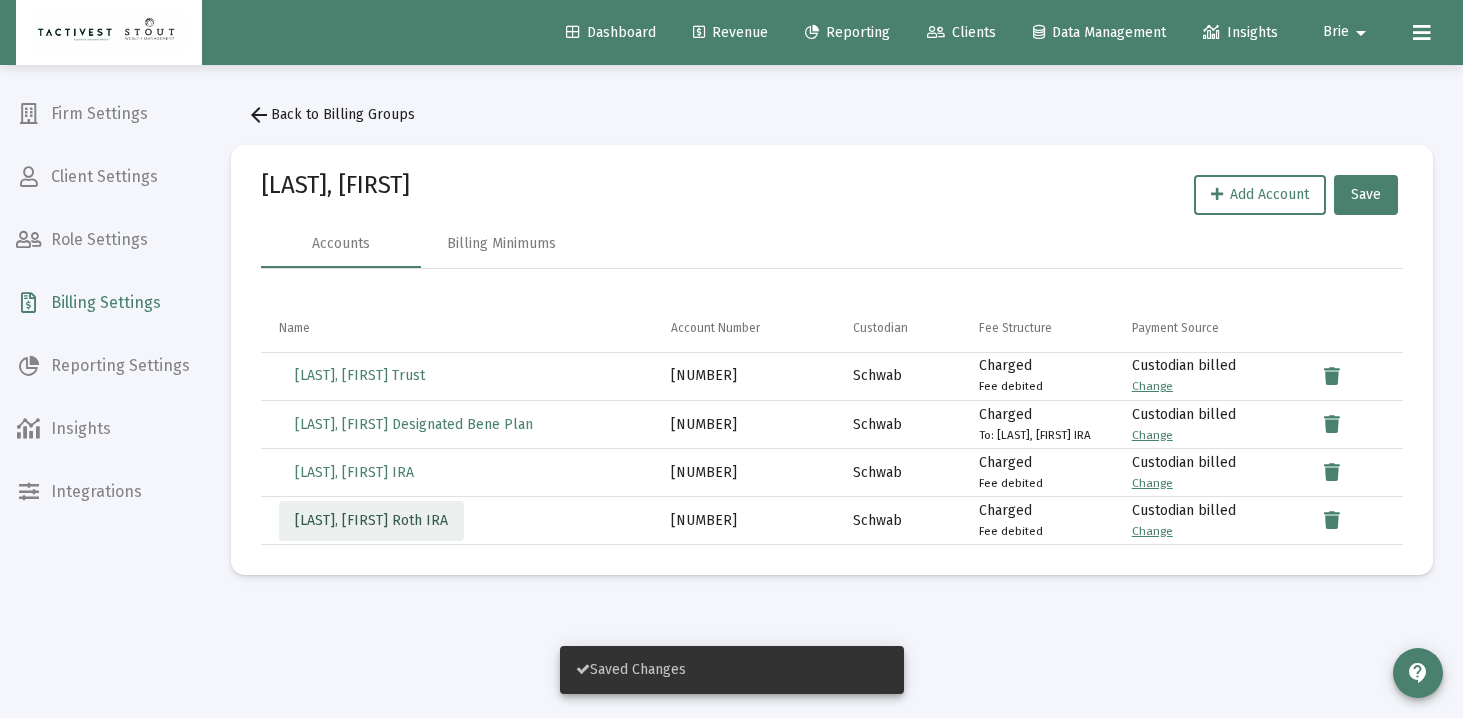 click on "Goto, Hiroko  Roth IRA" at bounding box center (371, 520) 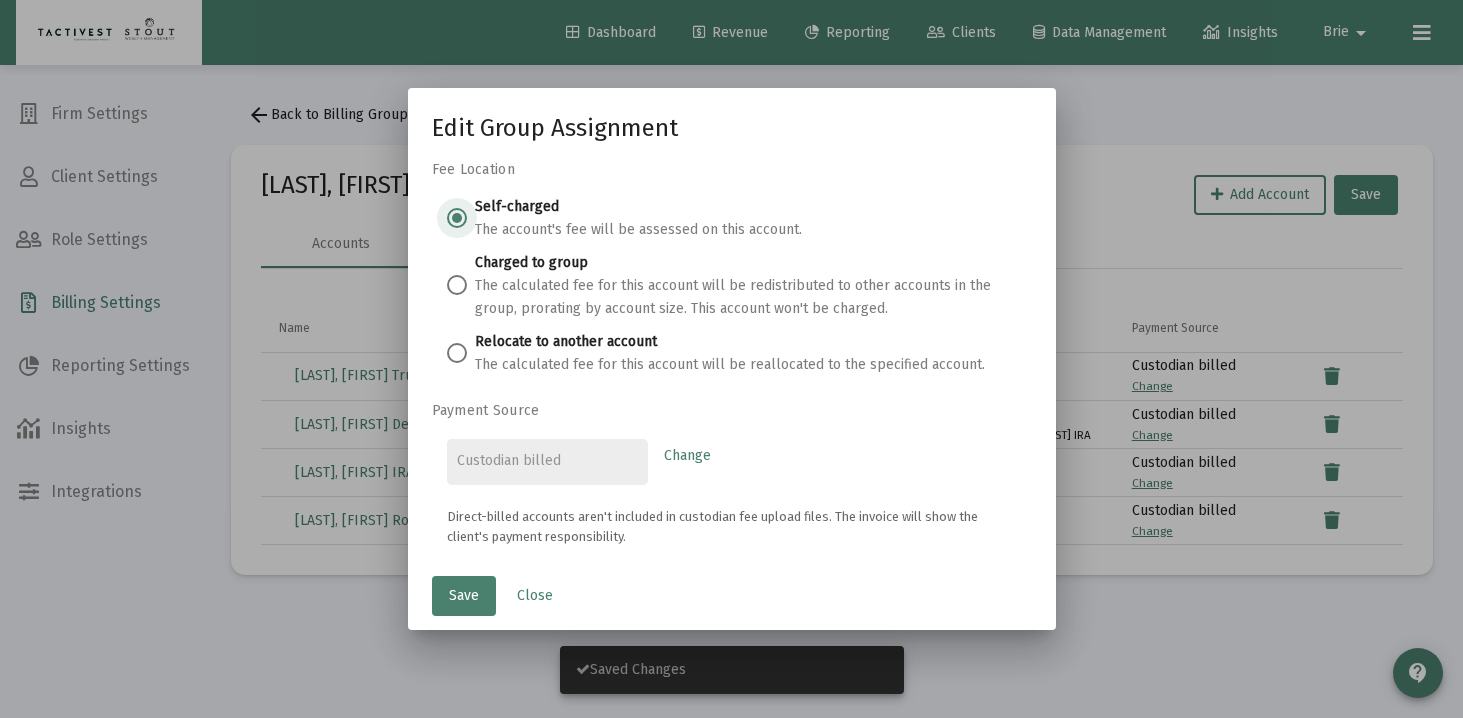 click on "The calculated fee for this account will be reallocated to the specified account." at bounding box center (730, 364) 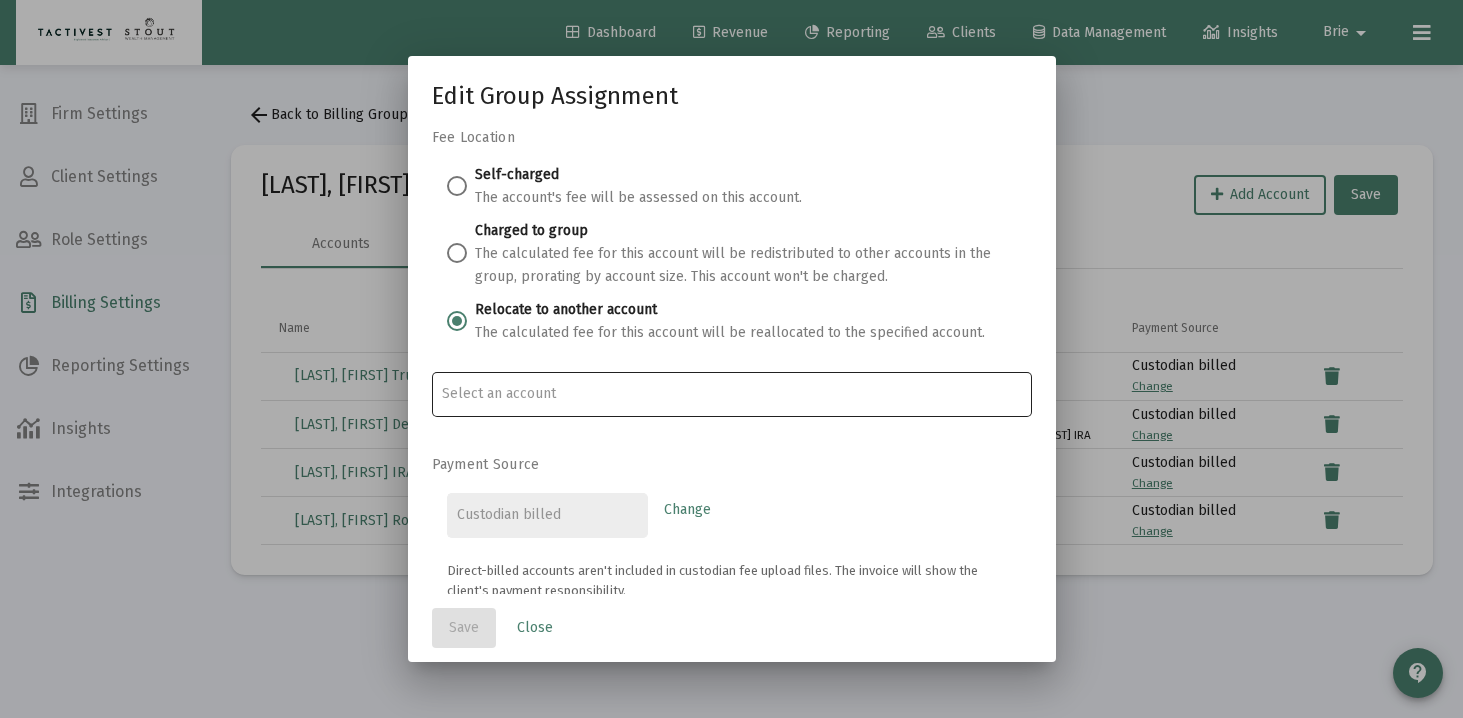 click at bounding box center [731, 393] 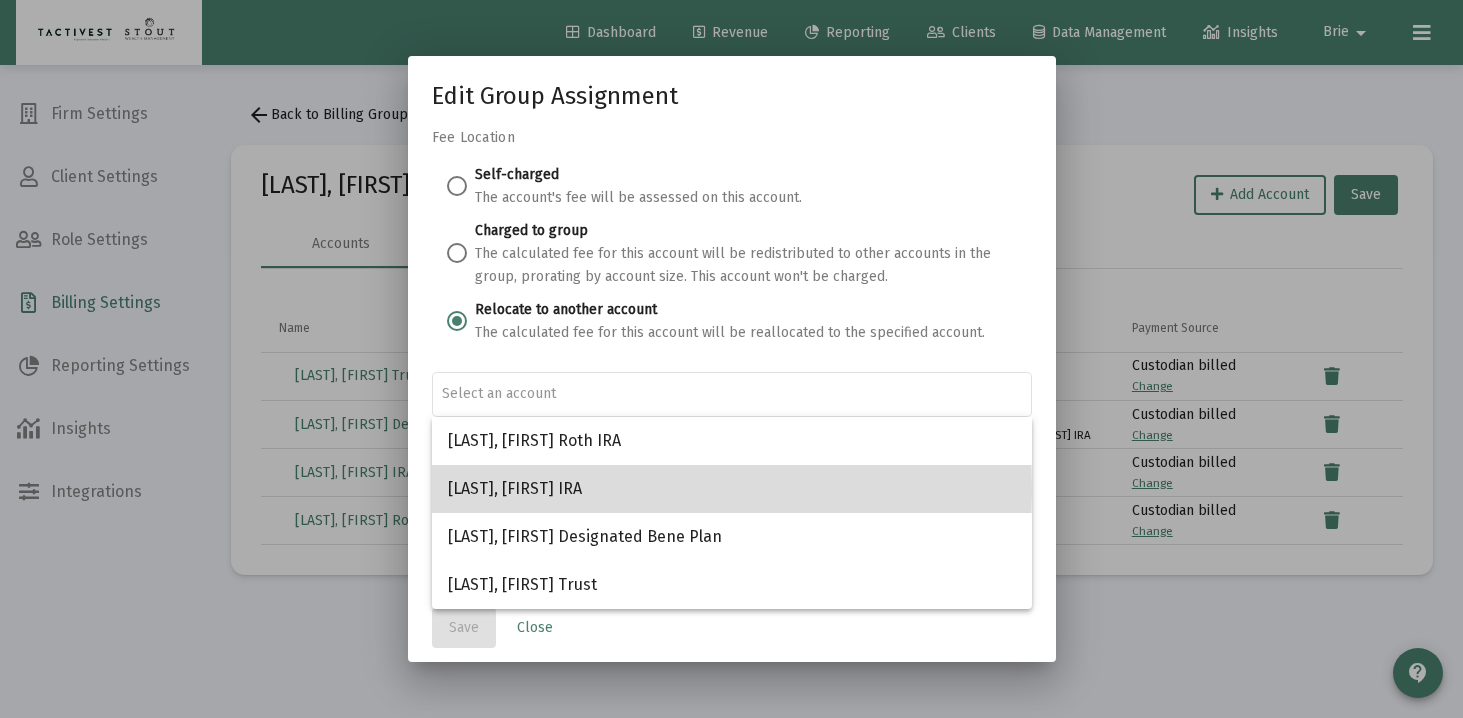 click on "Goto, Hiroko  IRA" at bounding box center (732, 489) 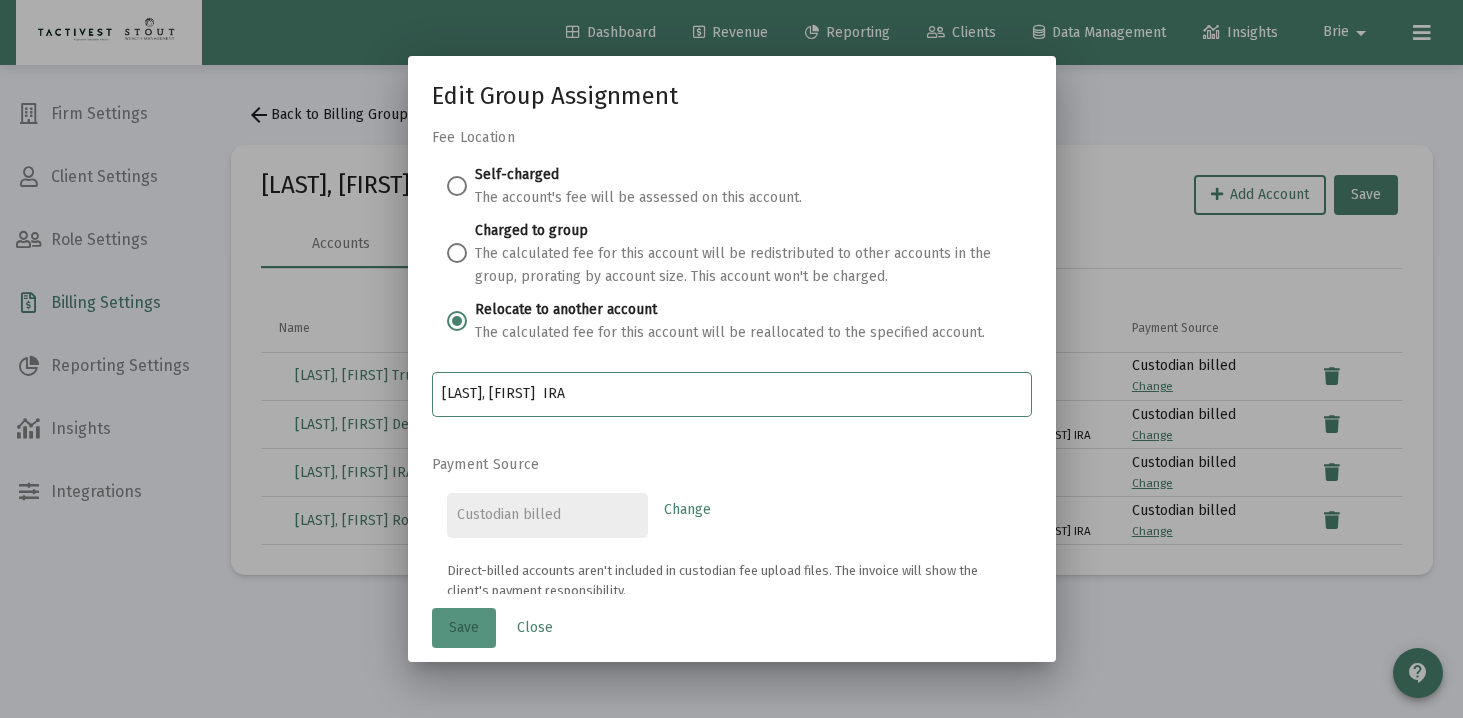 click on "Save" at bounding box center (464, 628) 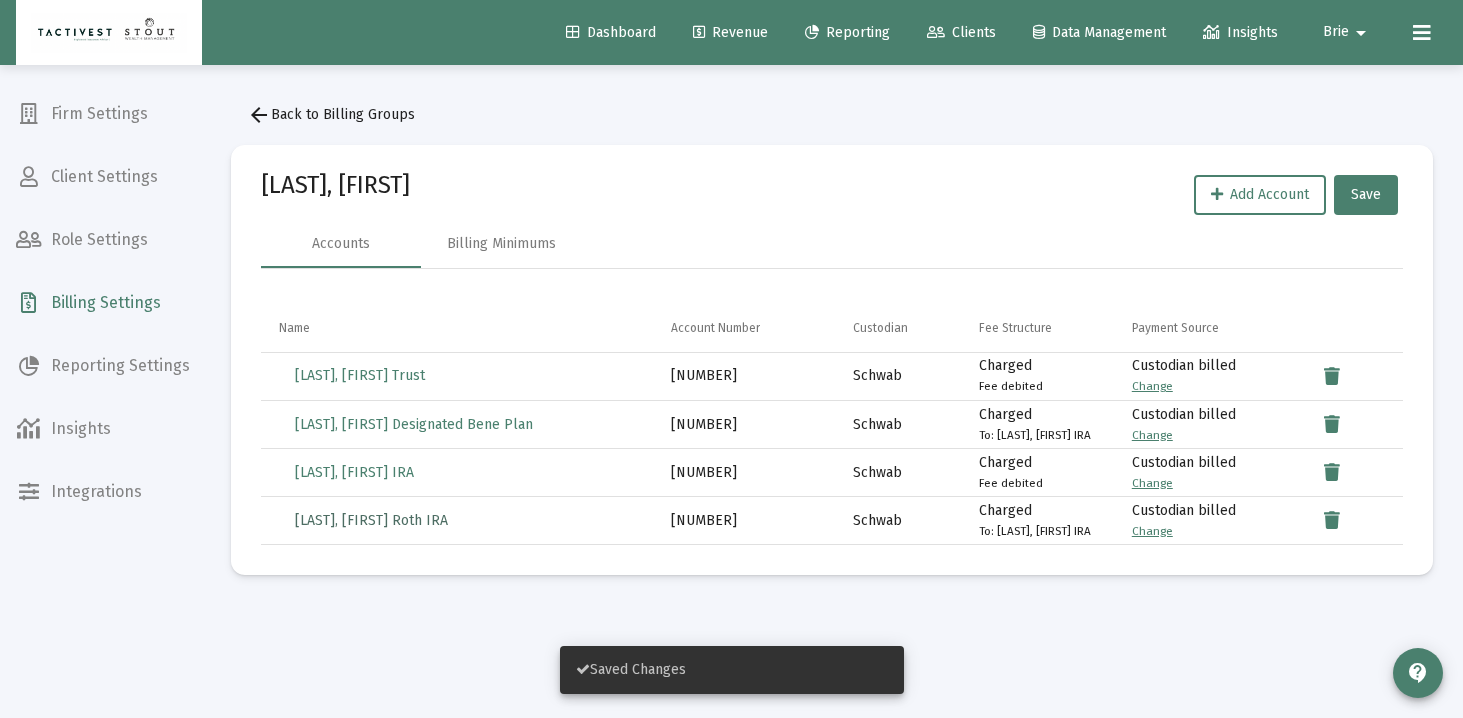 type 